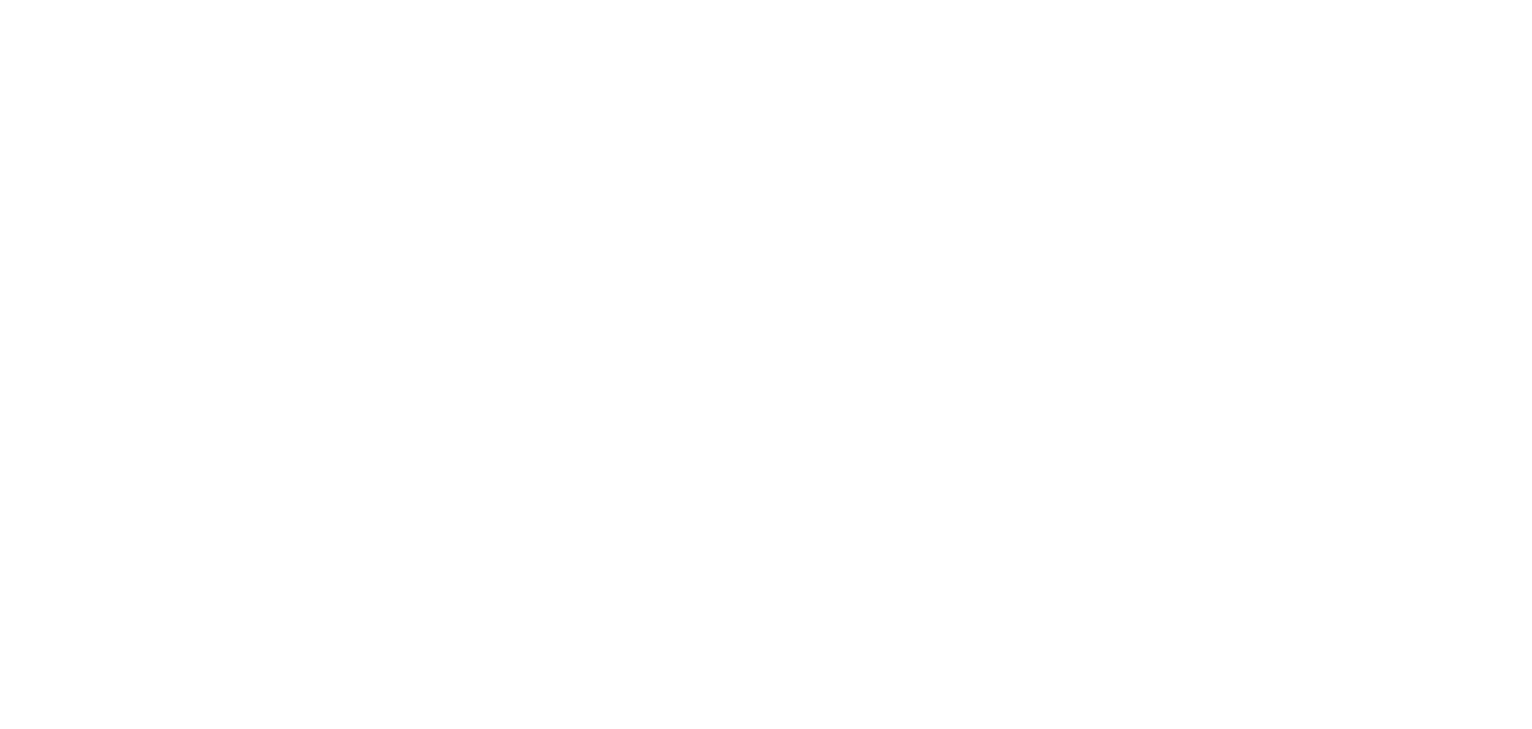 scroll, scrollTop: 0, scrollLeft: 0, axis: both 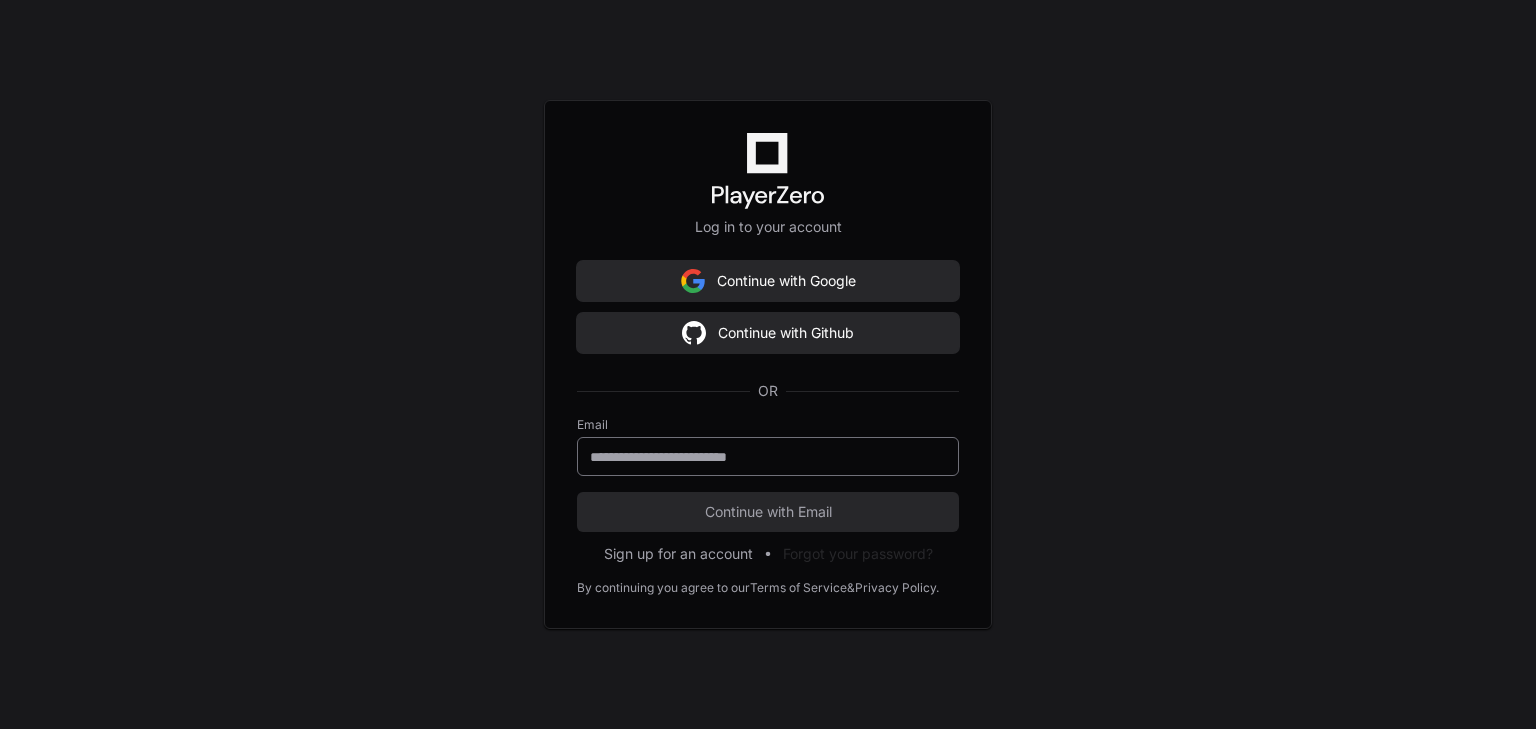 click at bounding box center (768, 457) 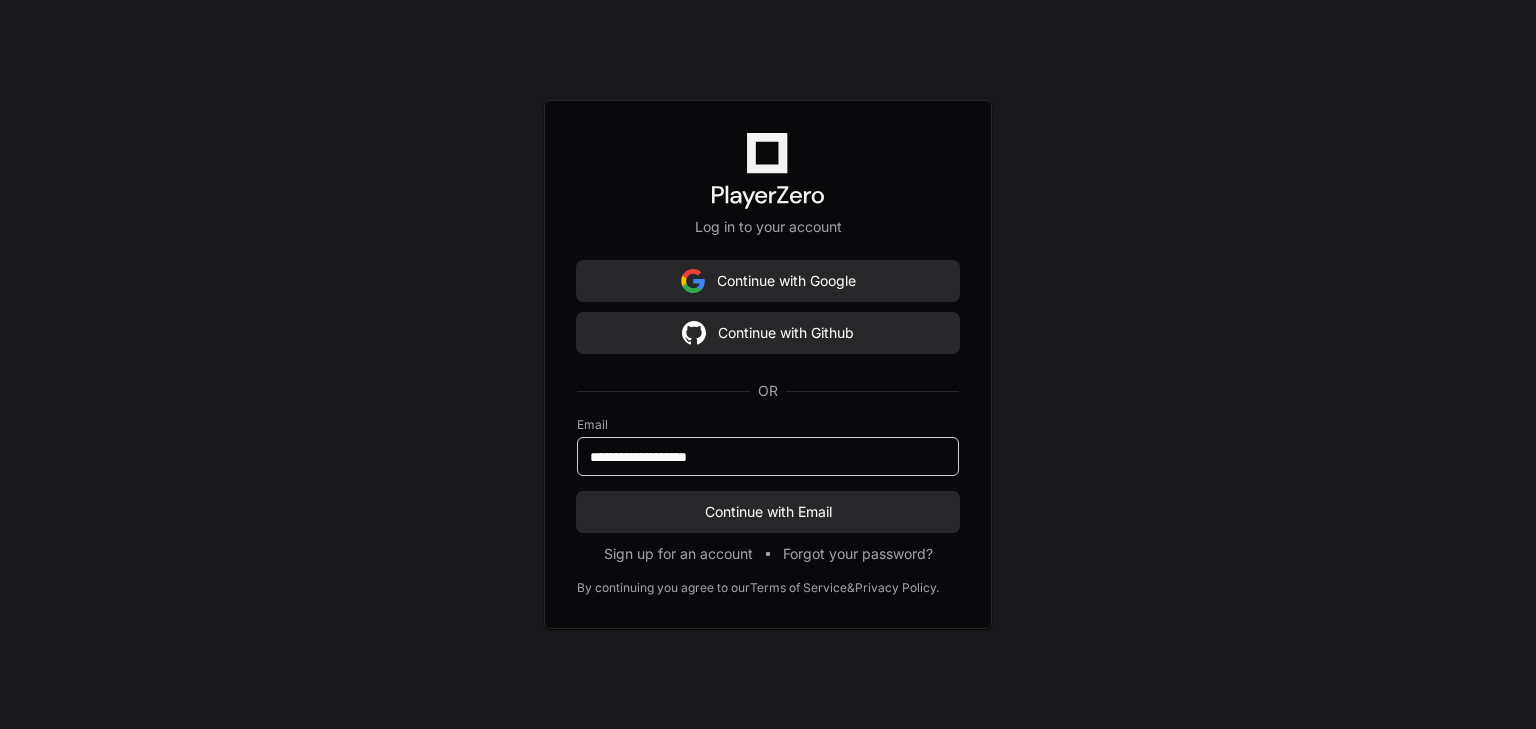 type on "**********" 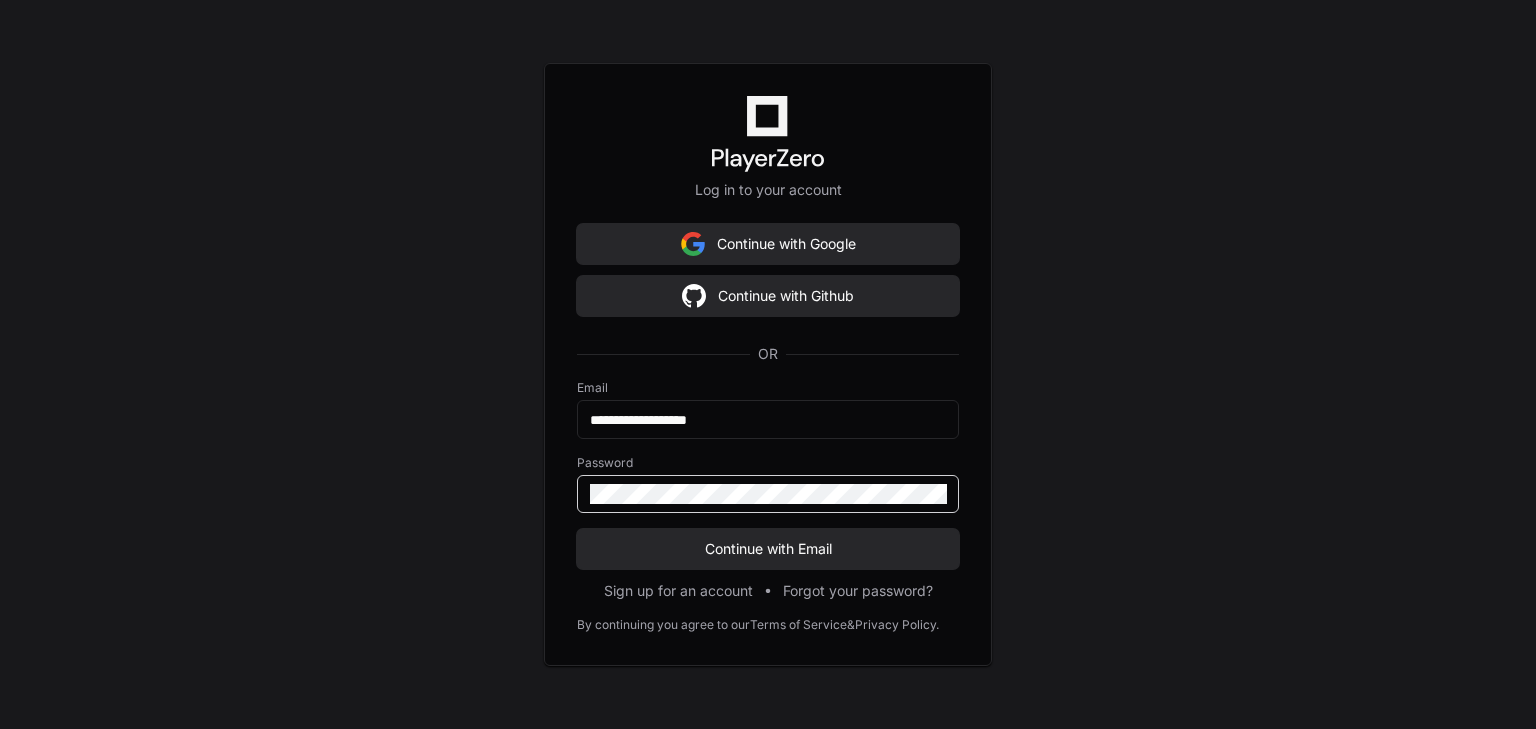 click on "Continue with Email" at bounding box center (768, 549) 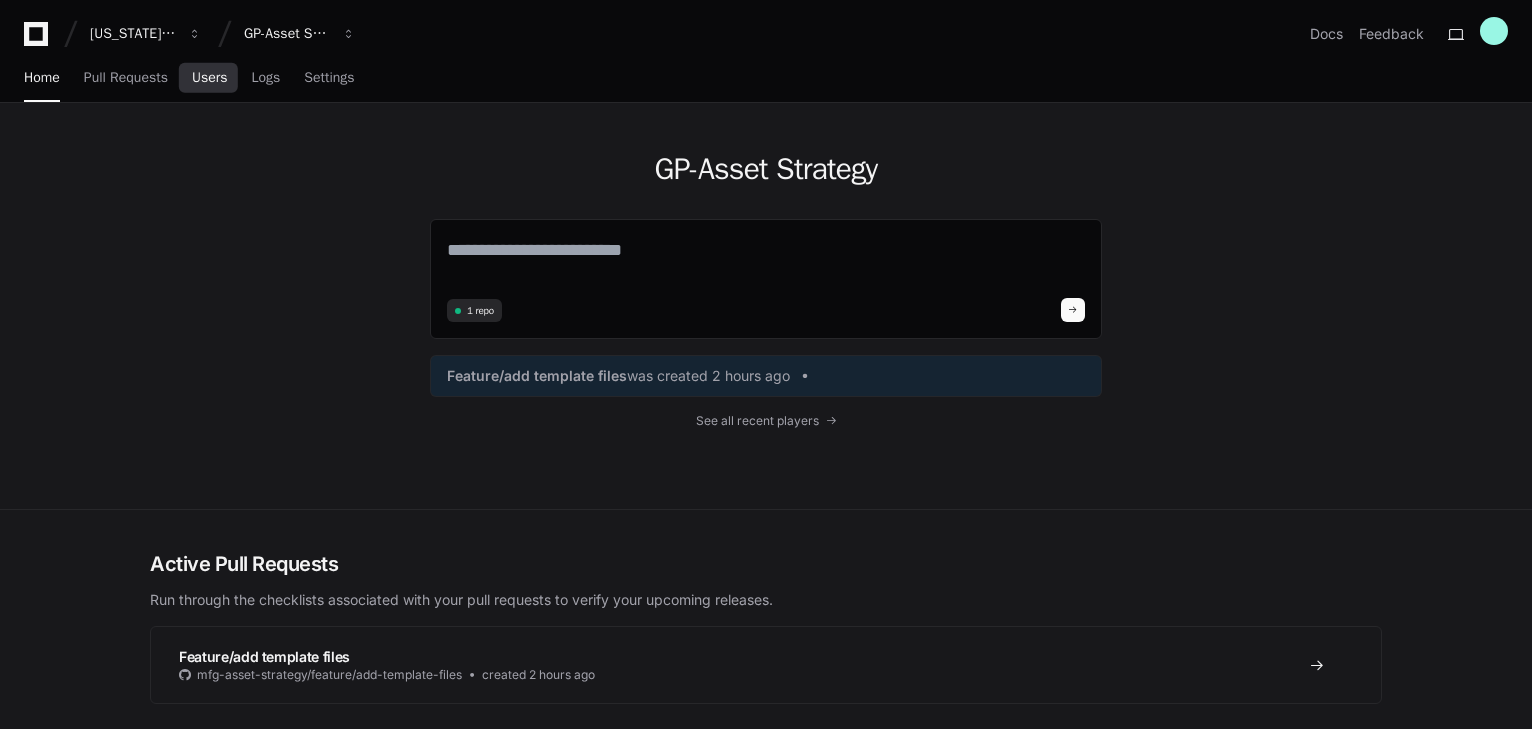 click on "Users" at bounding box center (210, 78) 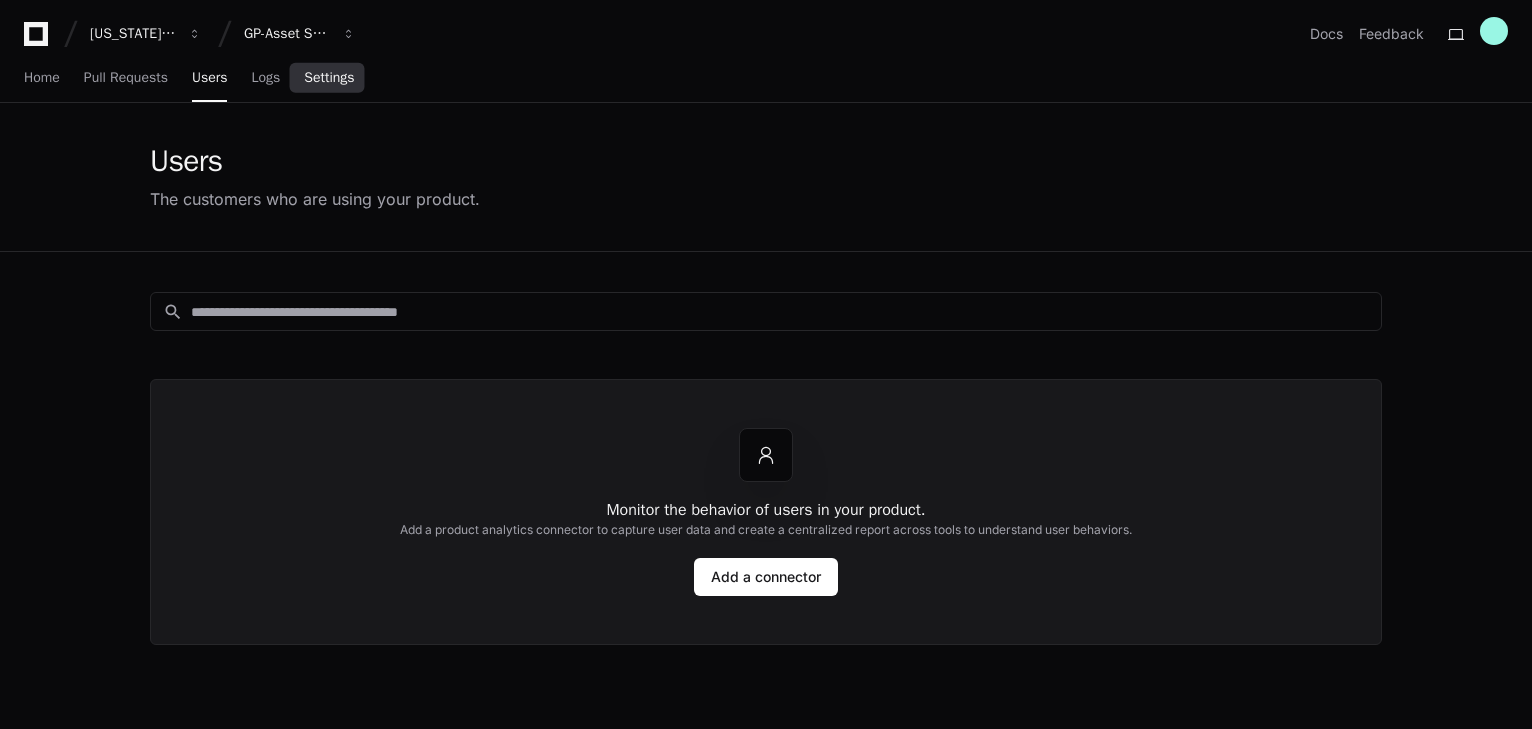 click on "Settings" at bounding box center [329, 78] 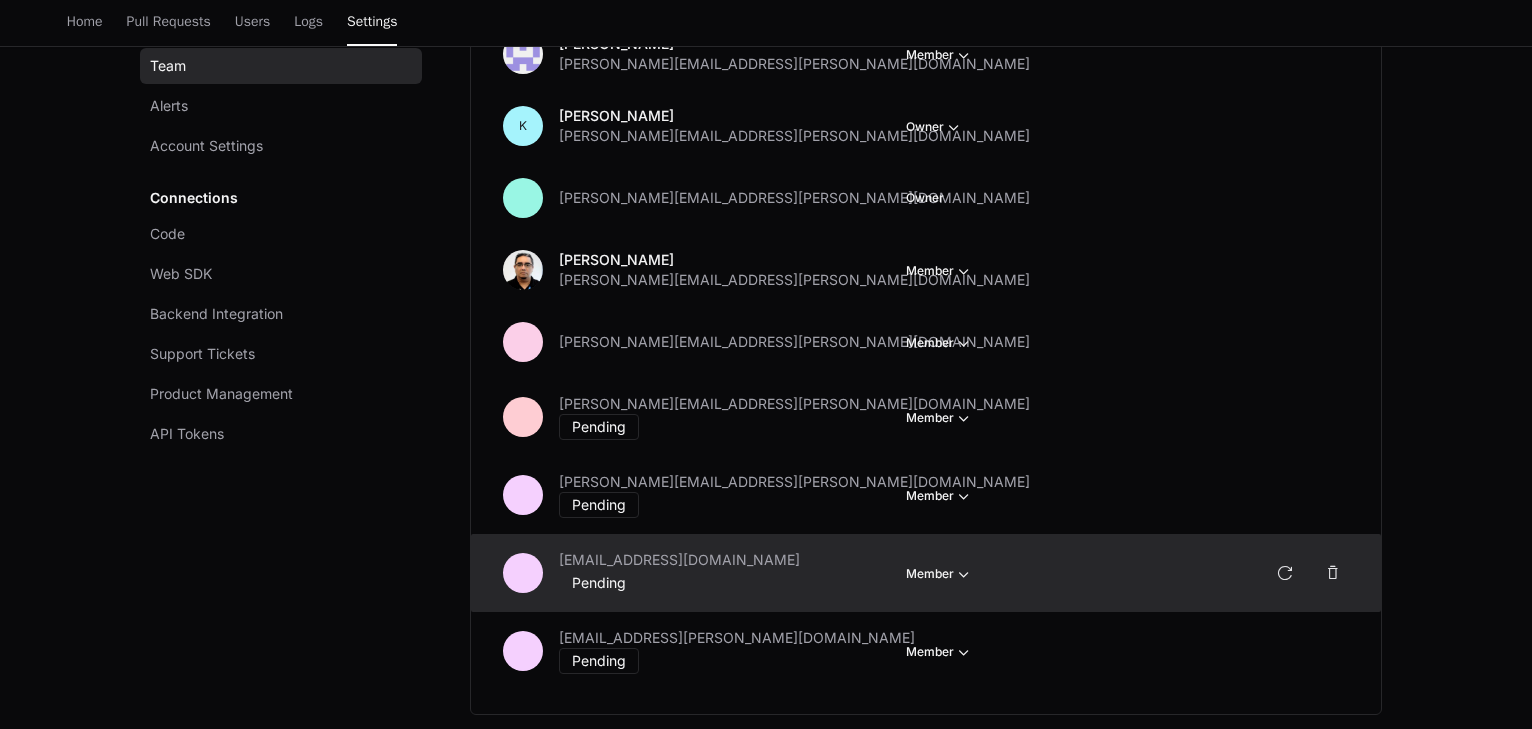 scroll, scrollTop: 480, scrollLeft: 0, axis: vertical 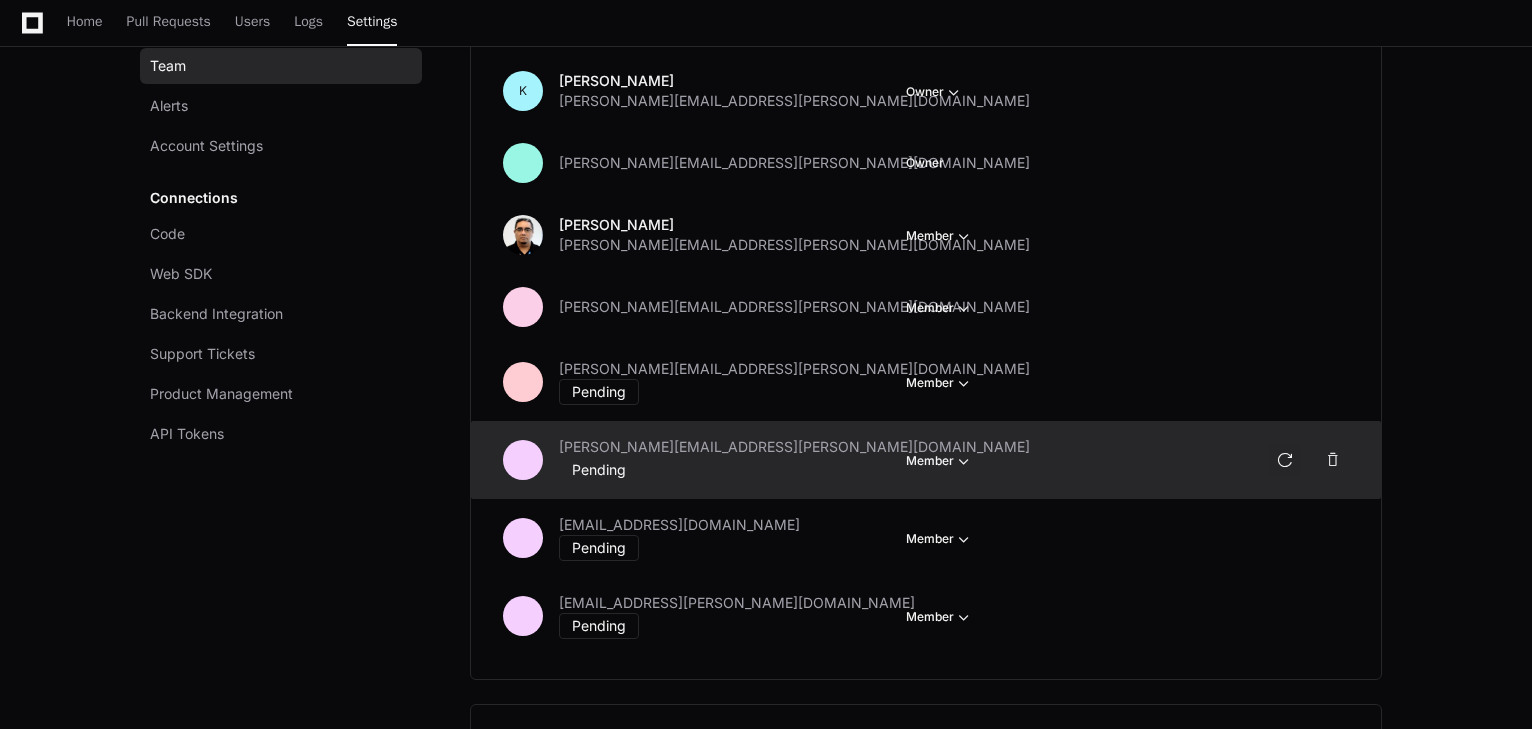 click 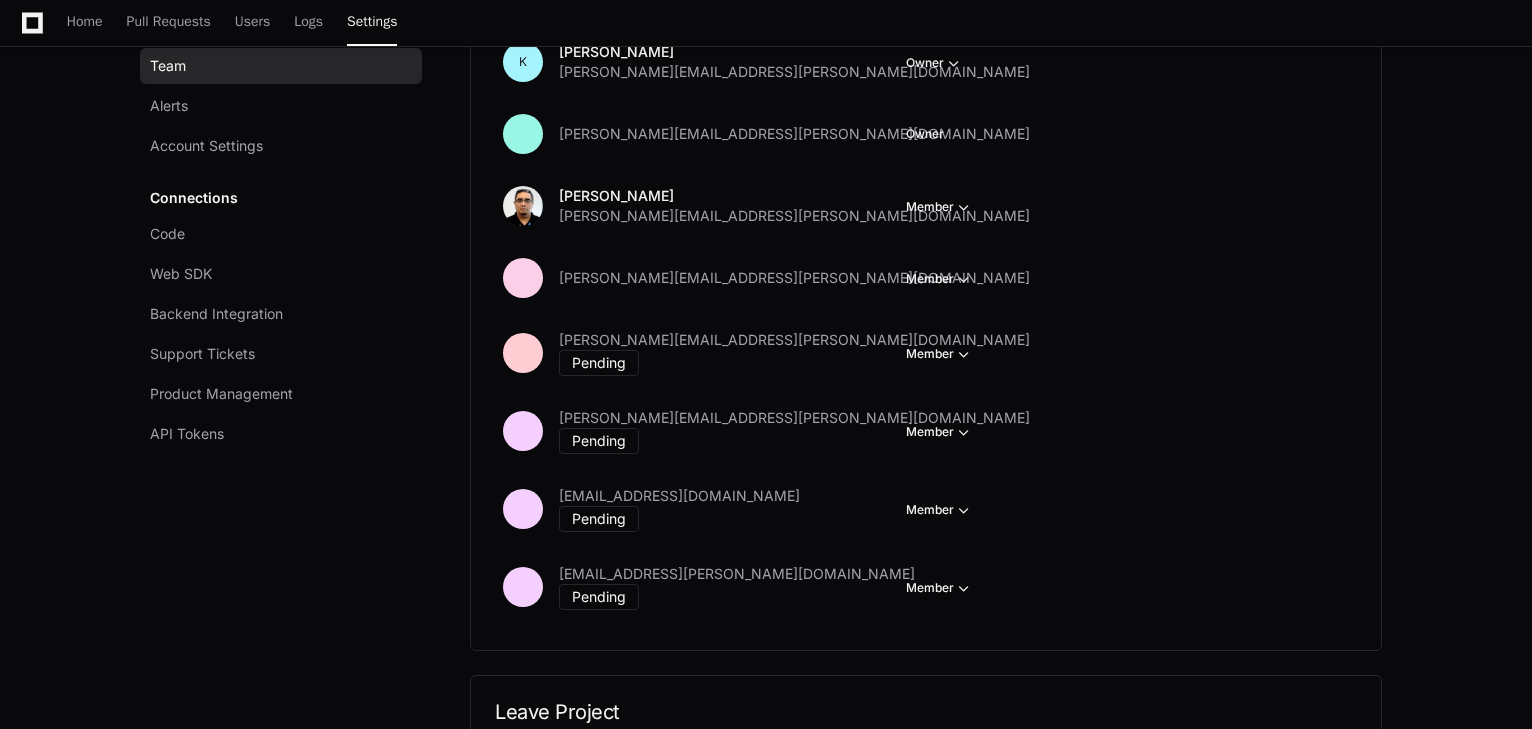 scroll, scrollTop: 640, scrollLeft: 0, axis: vertical 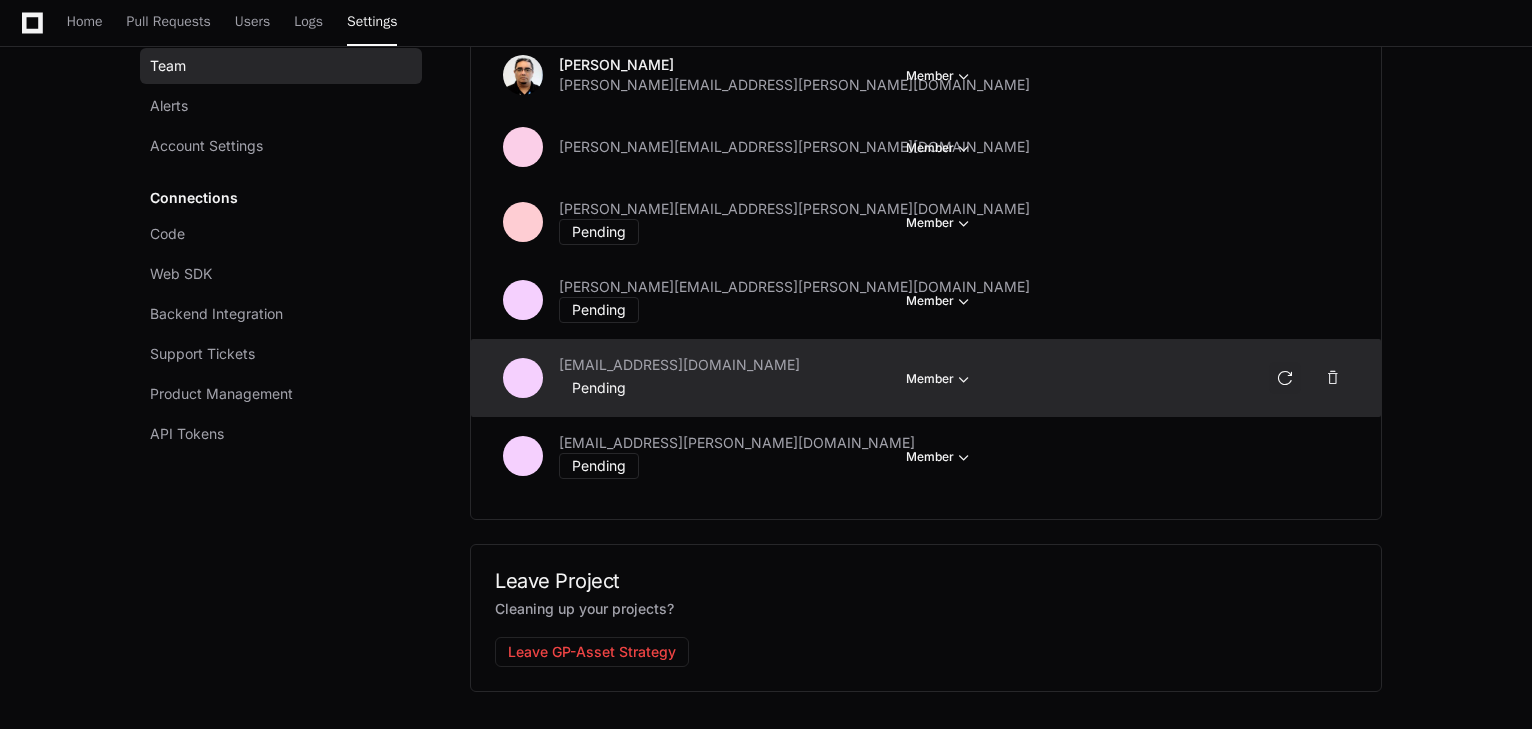 click 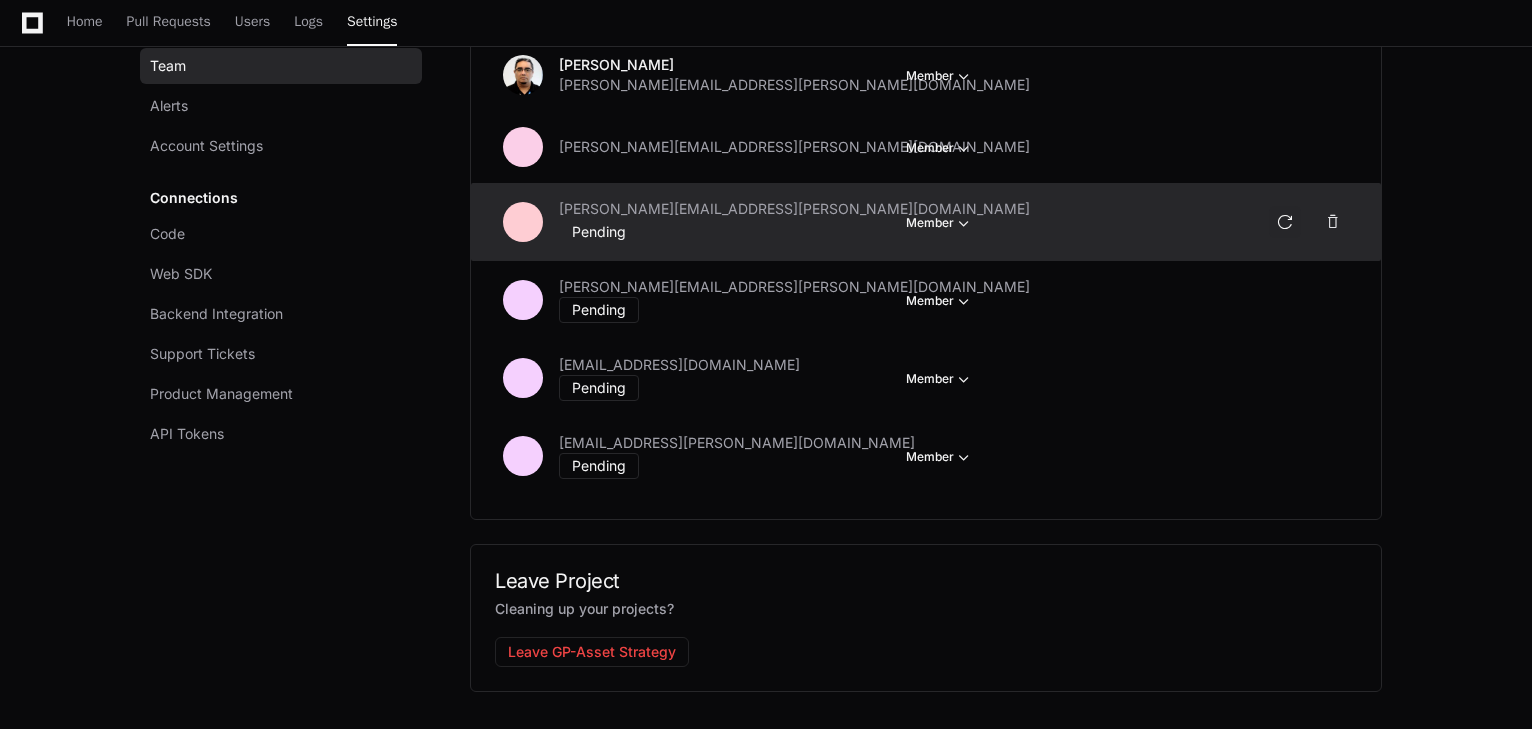 click 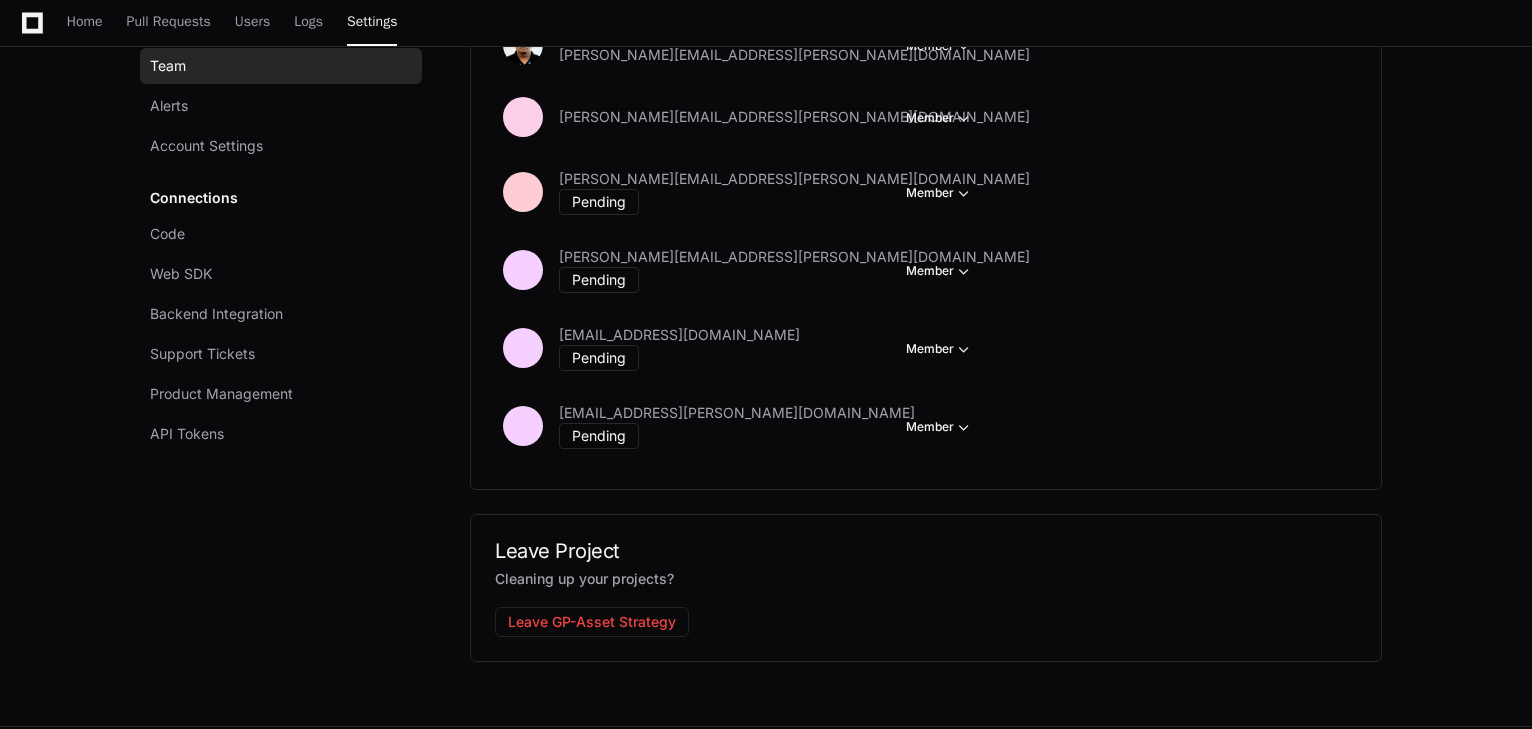 scroll, scrollTop: 758, scrollLeft: 0, axis: vertical 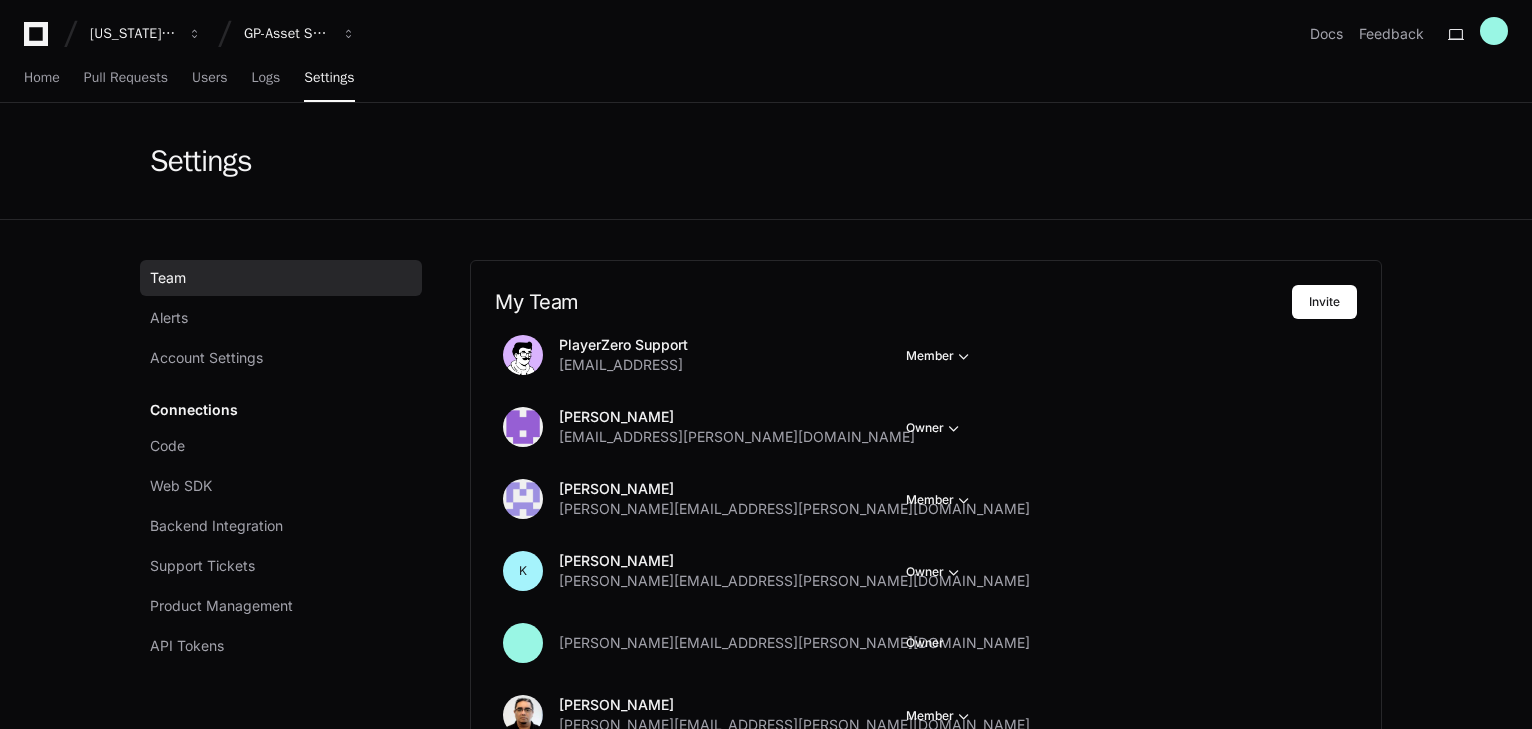 drag, startPoint x: 1052, startPoint y: 624, endPoint x: 936, endPoint y: 198, distance: 441.51105 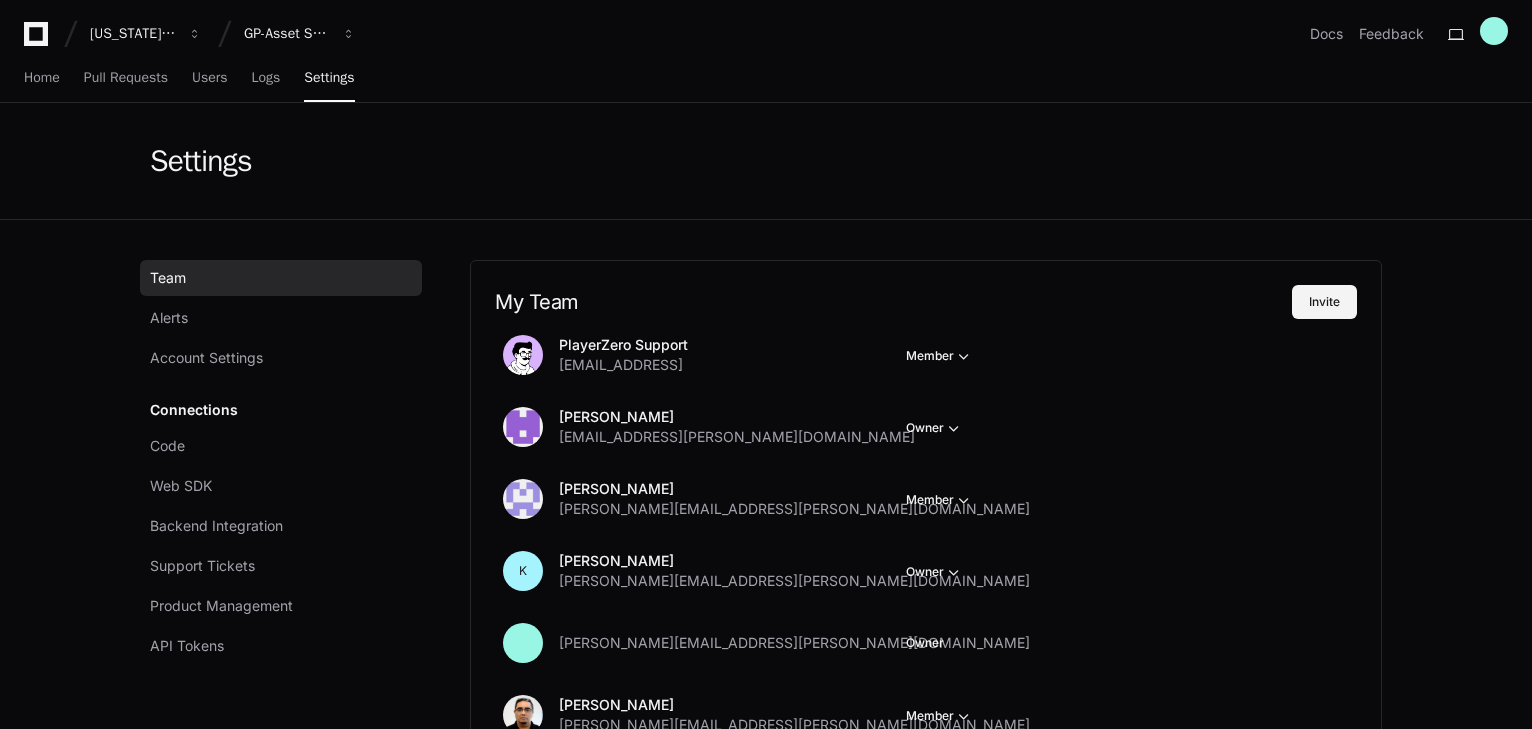 click on "Invite" 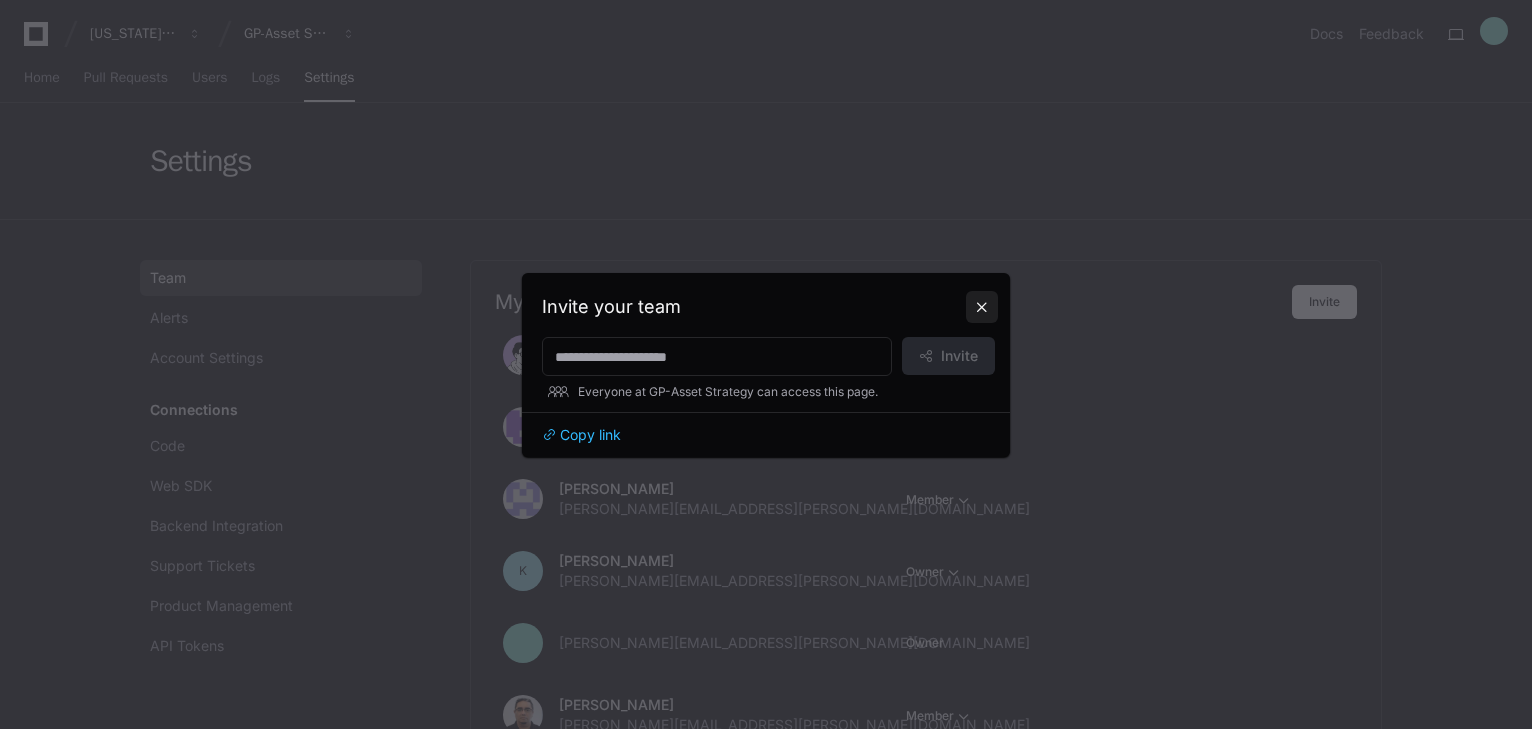 click at bounding box center (982, 307) 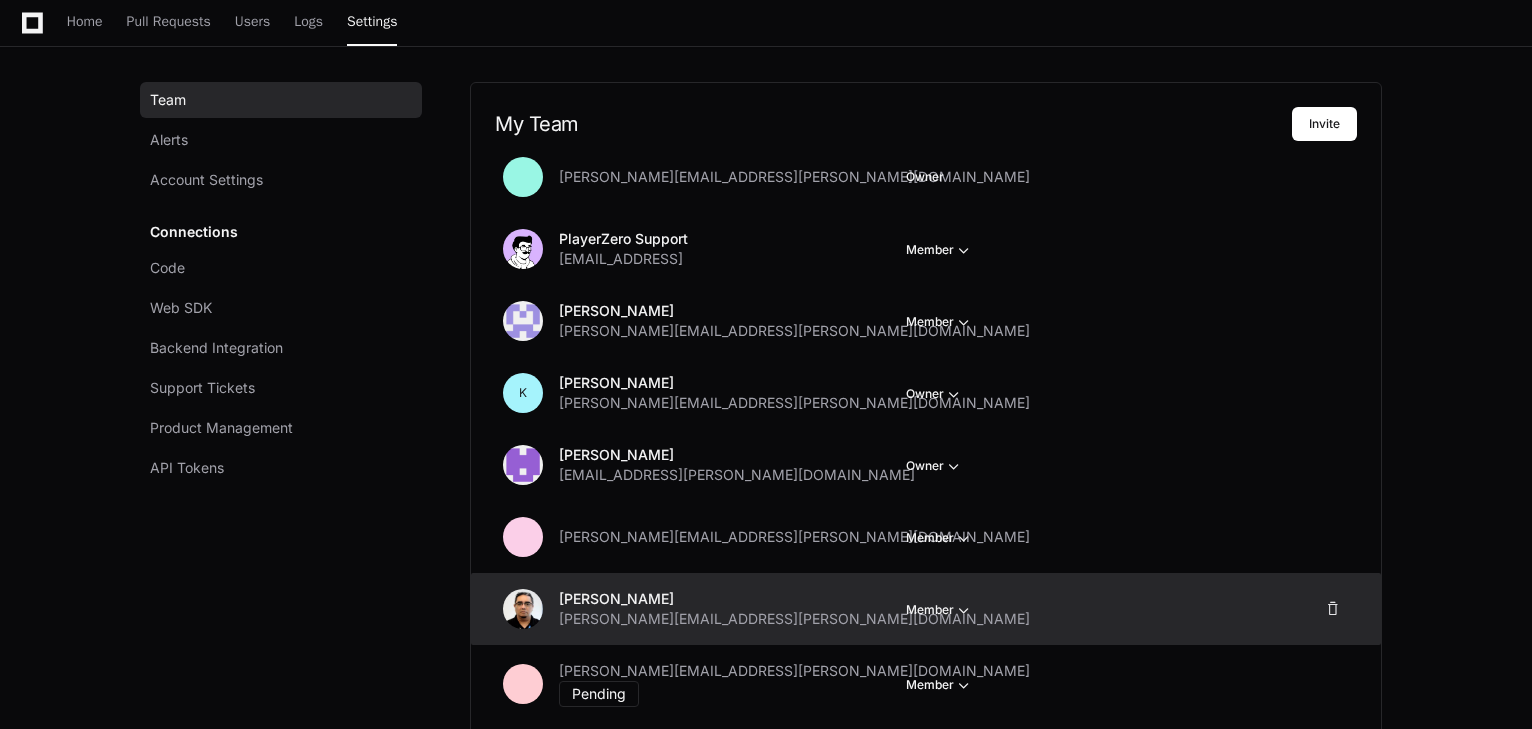 scroll, scrollTop: 80, scrollLeft: 0, axis: vertical 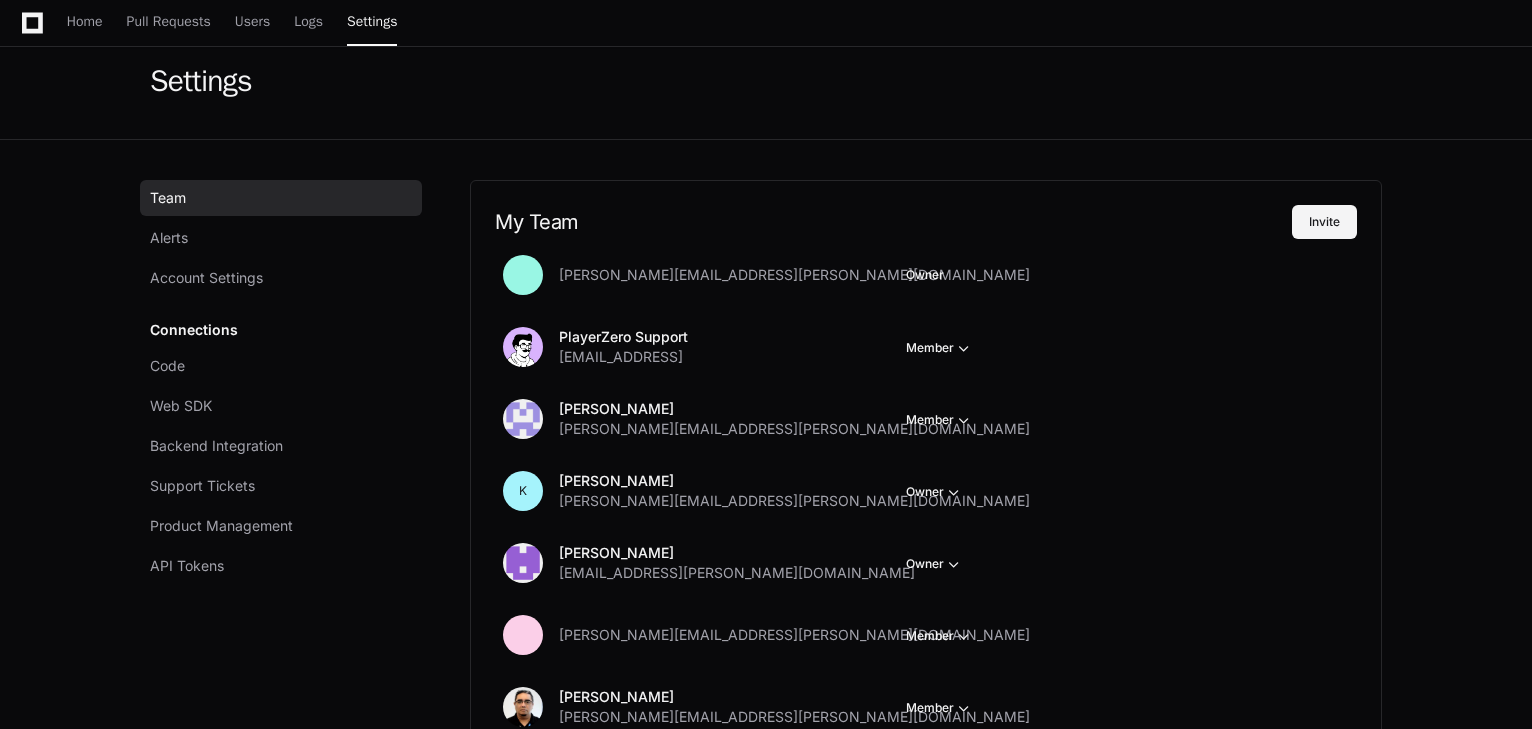 click on "Invite" 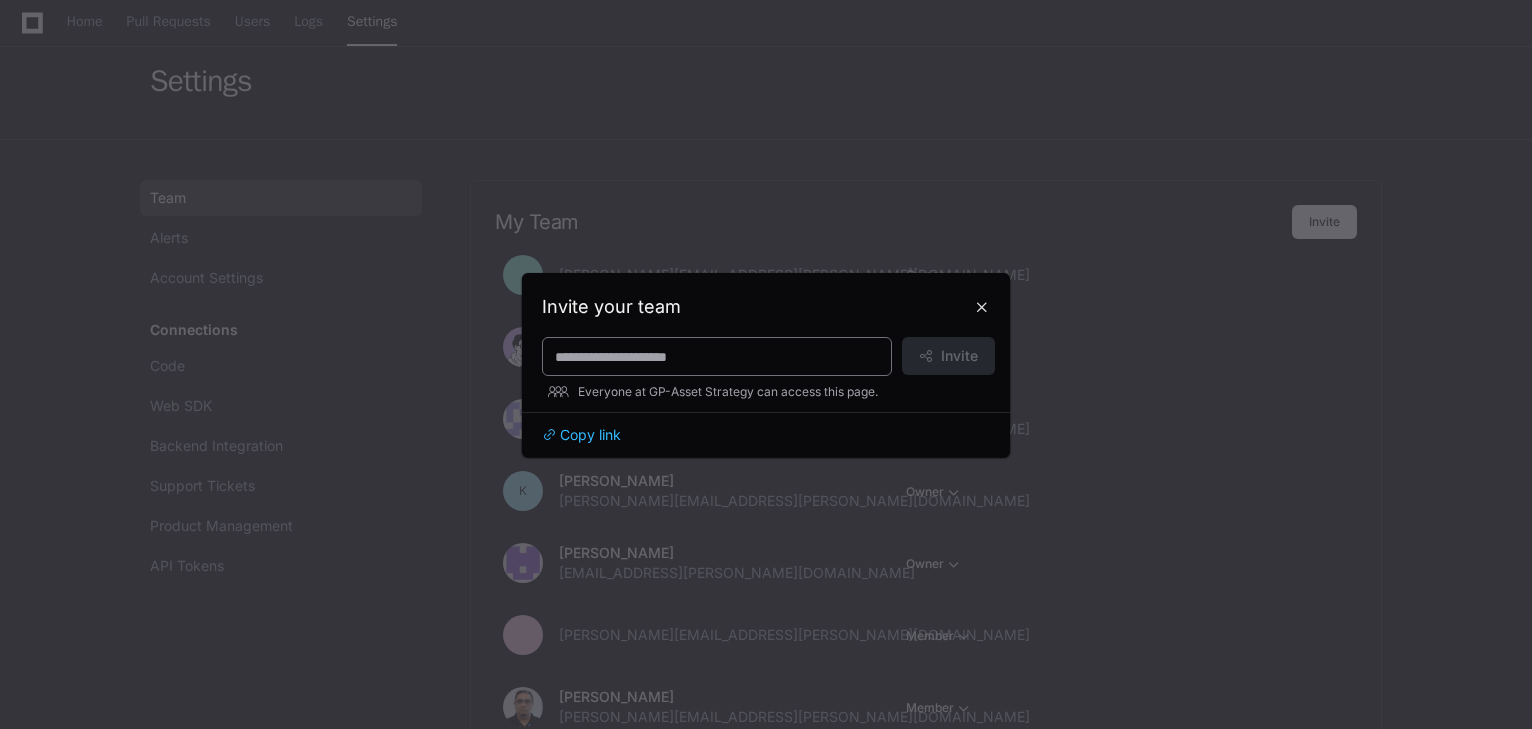 click at bounding box center [717, 357] 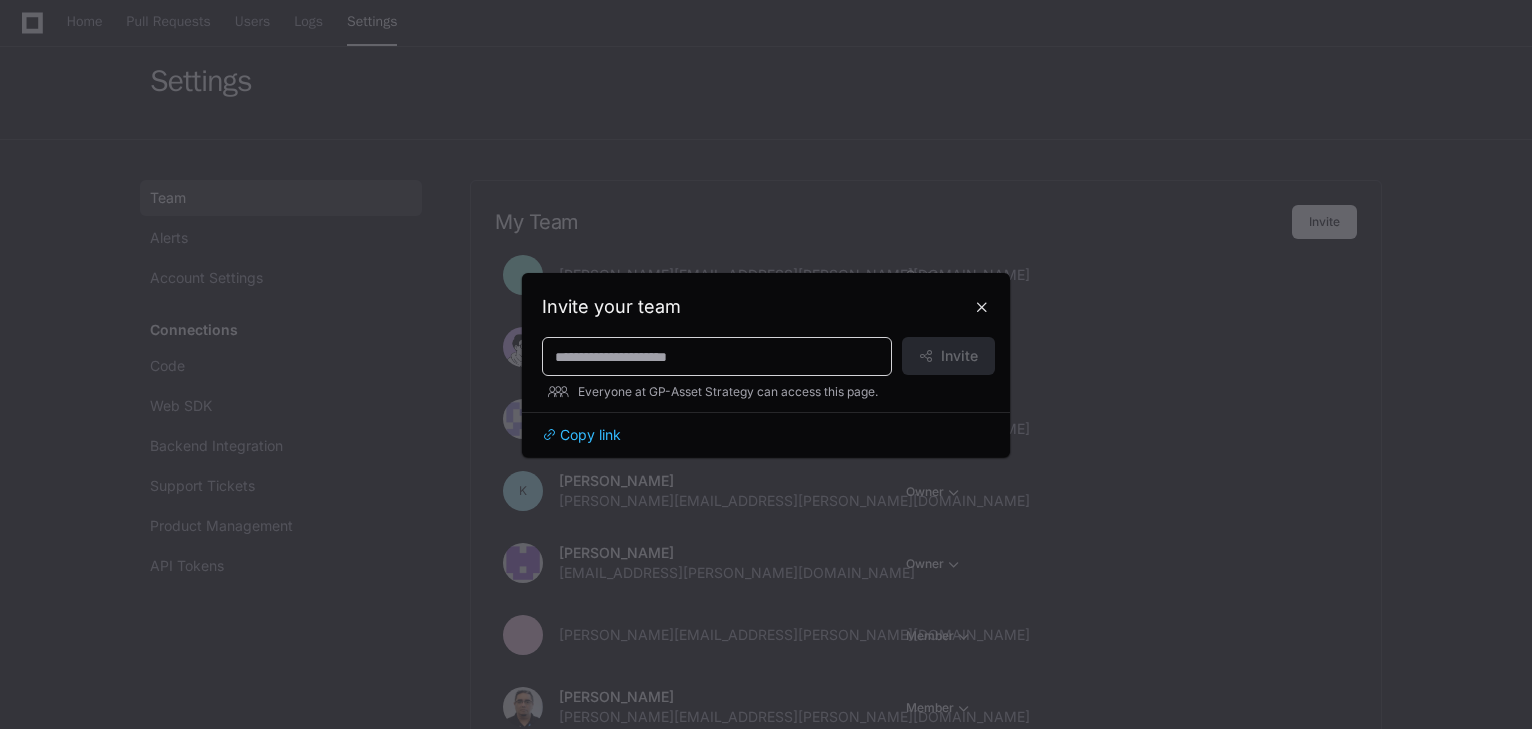 click at bounding box center [717, 357] 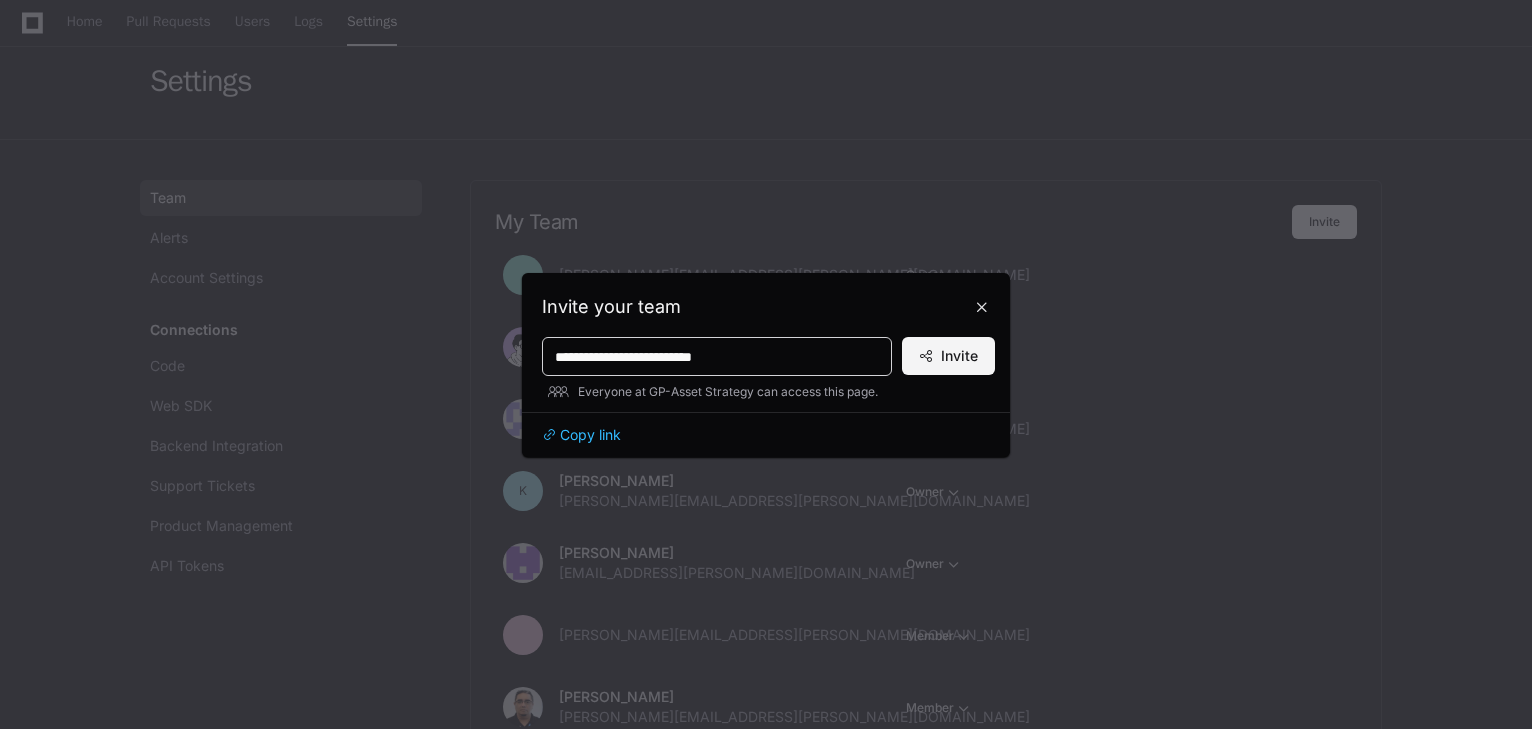 type on "**********" 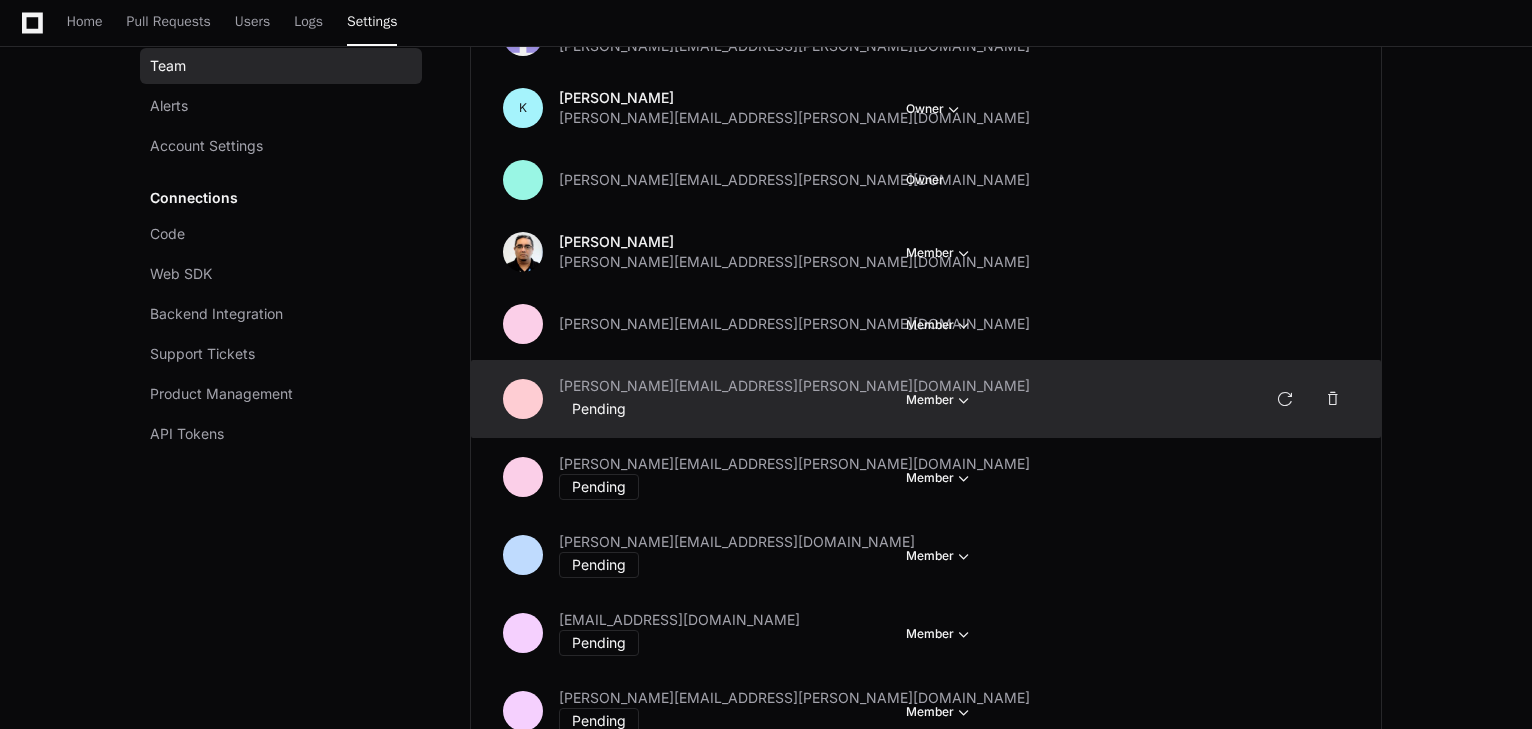 scroll, scrollTop: 640, scrollLeft: 0, axis: vertical 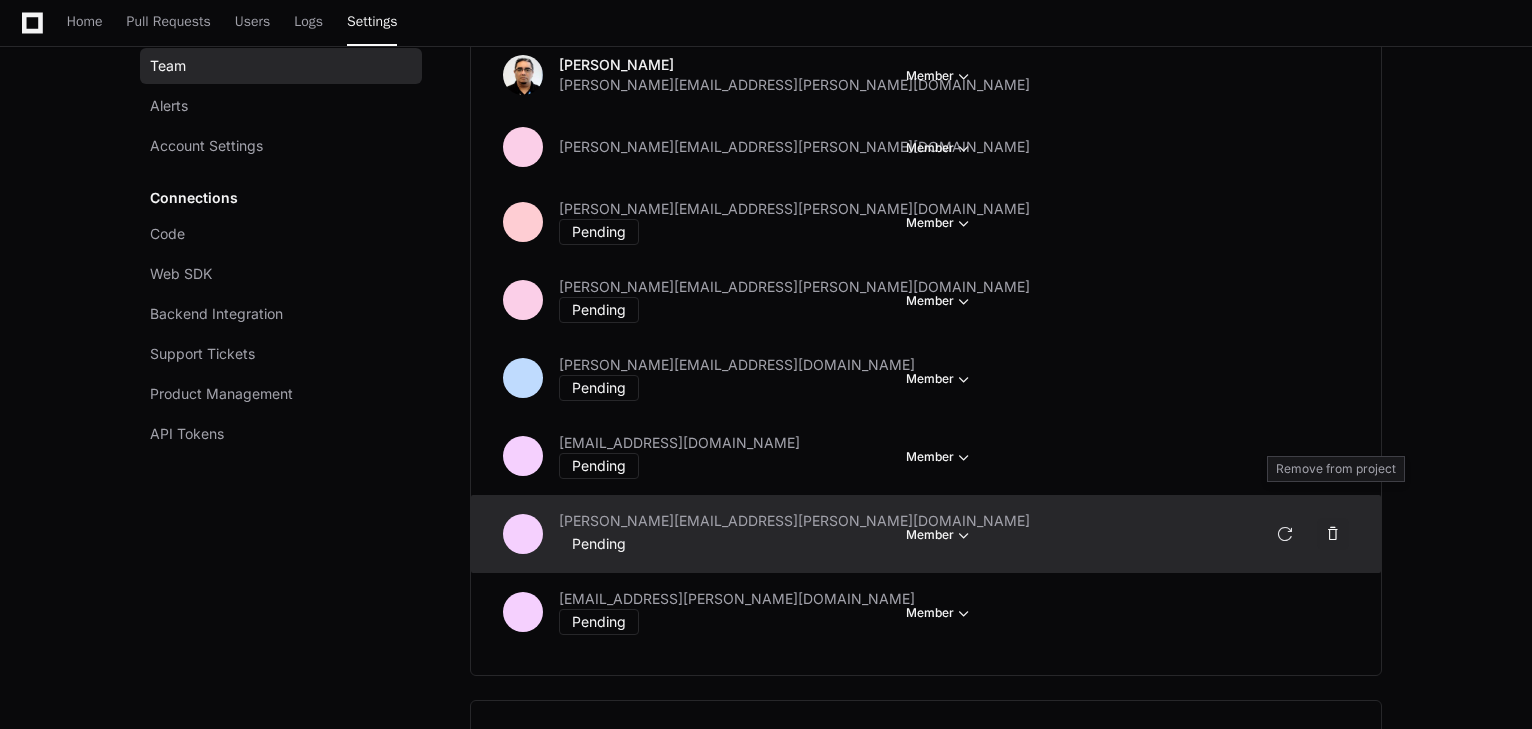 click 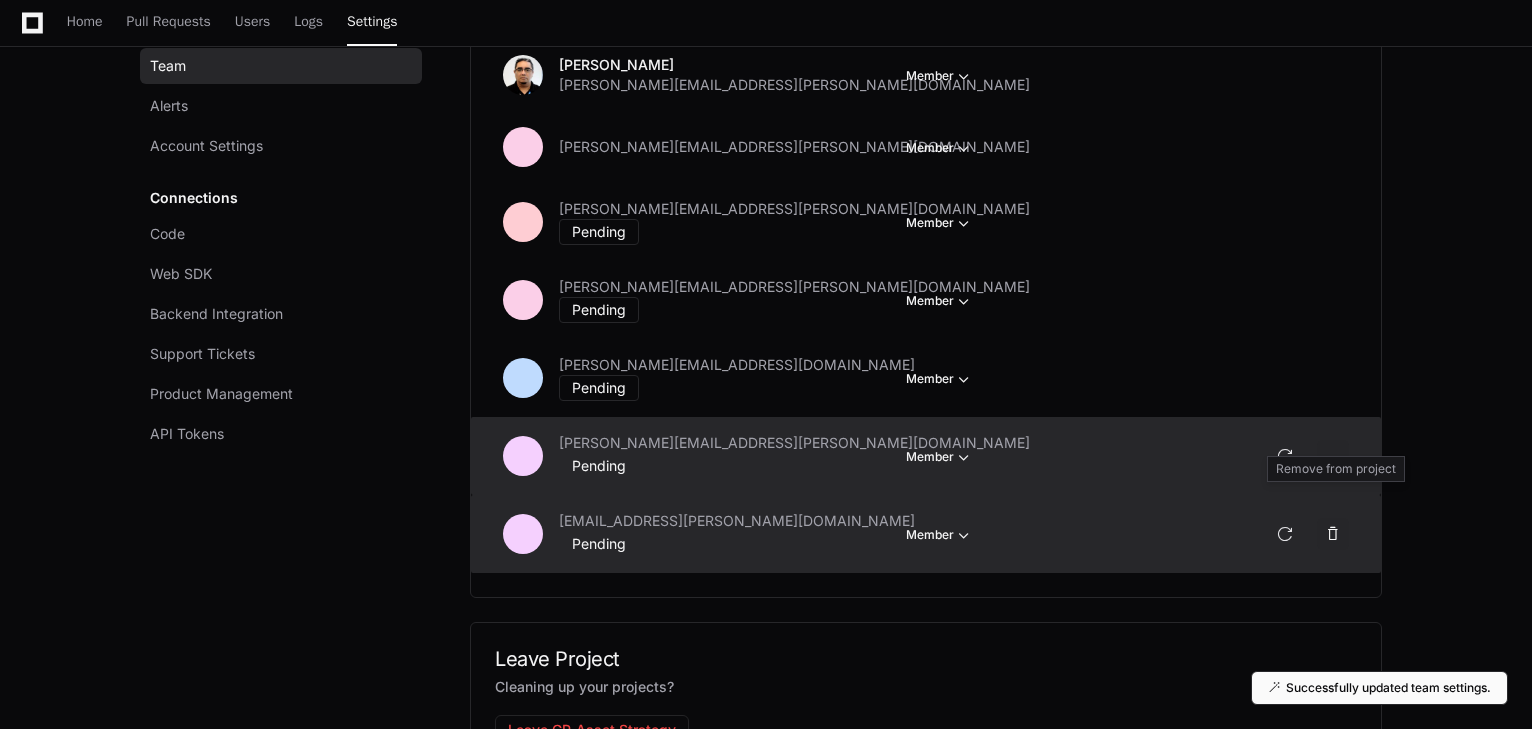 click 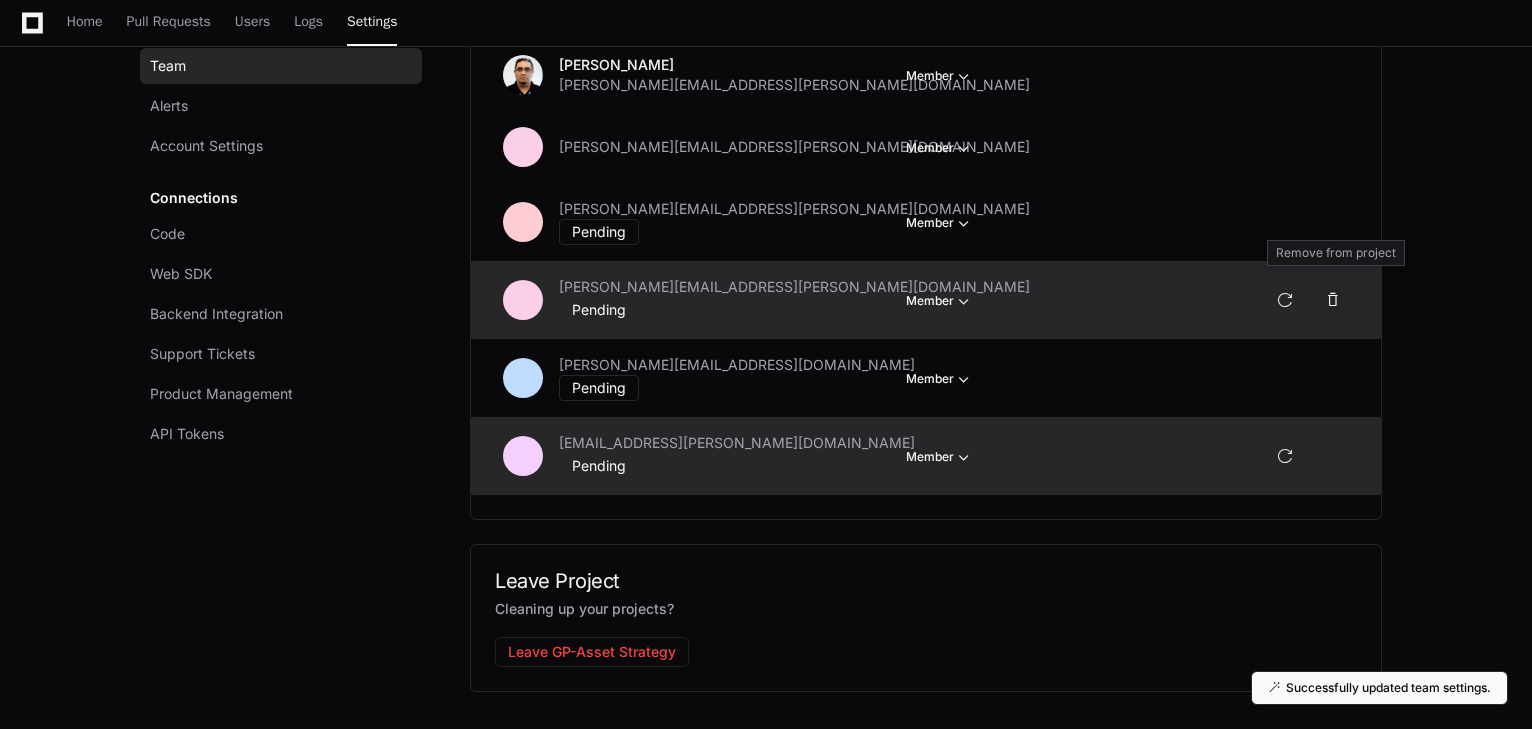 click 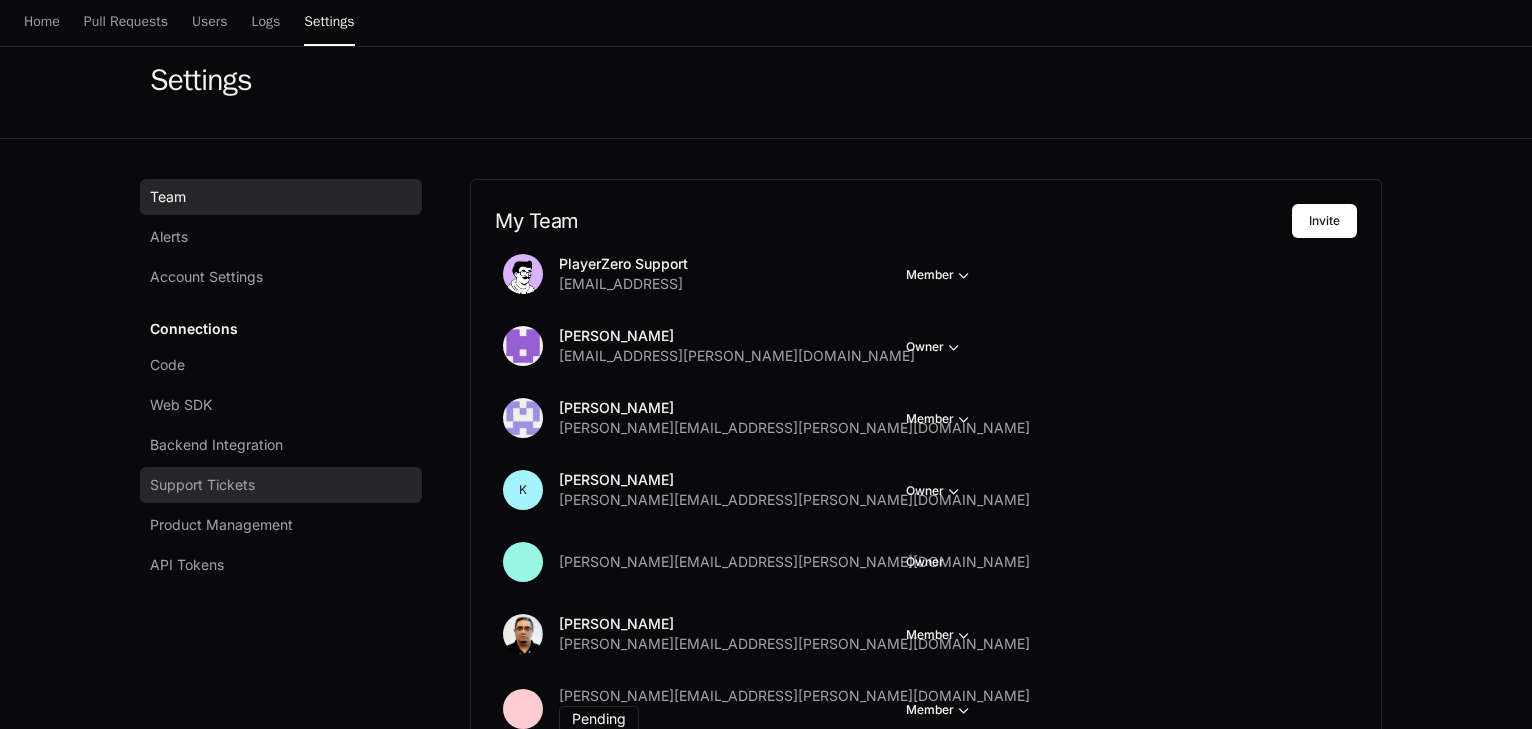 scroll, scrollTop: 0, scrollLeft: 0, axis: both 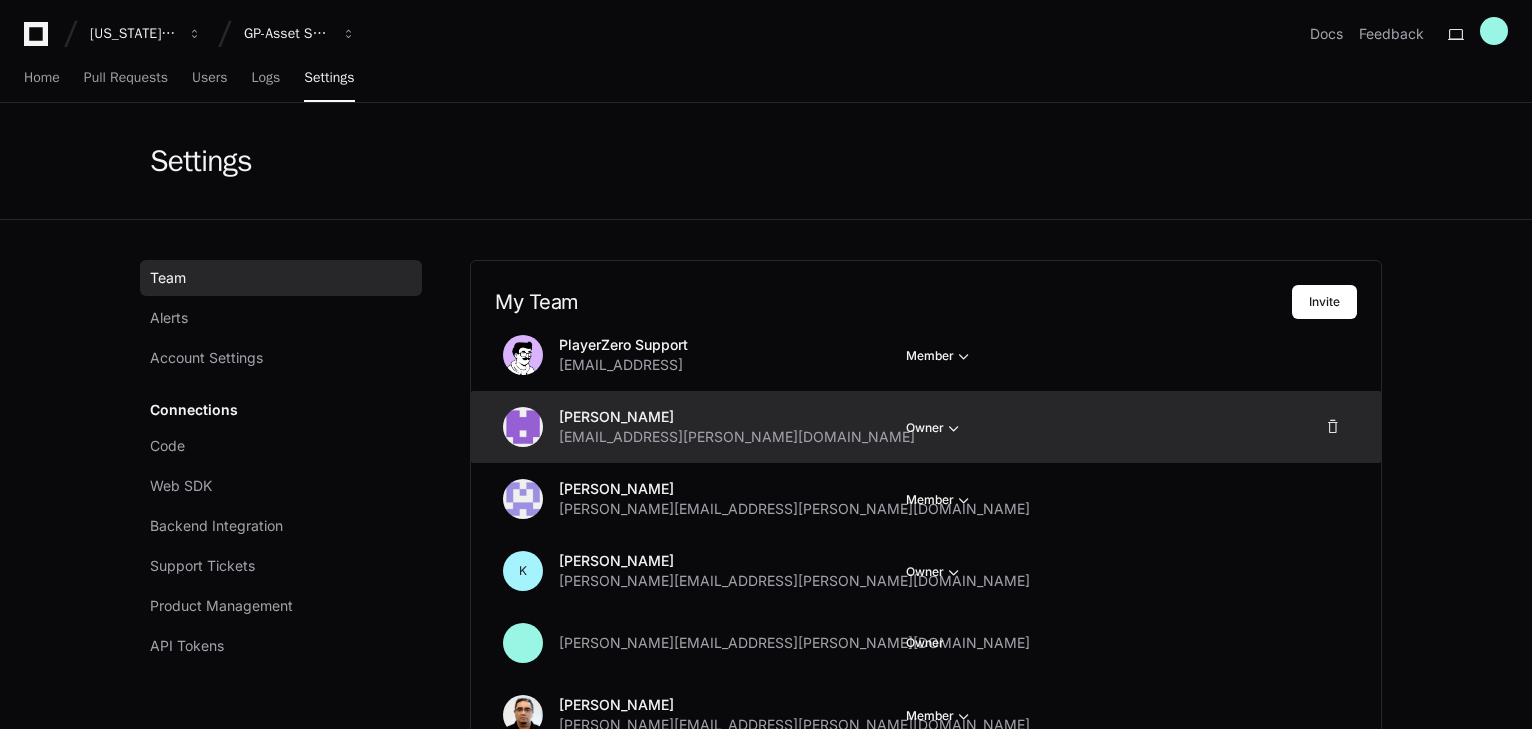 type 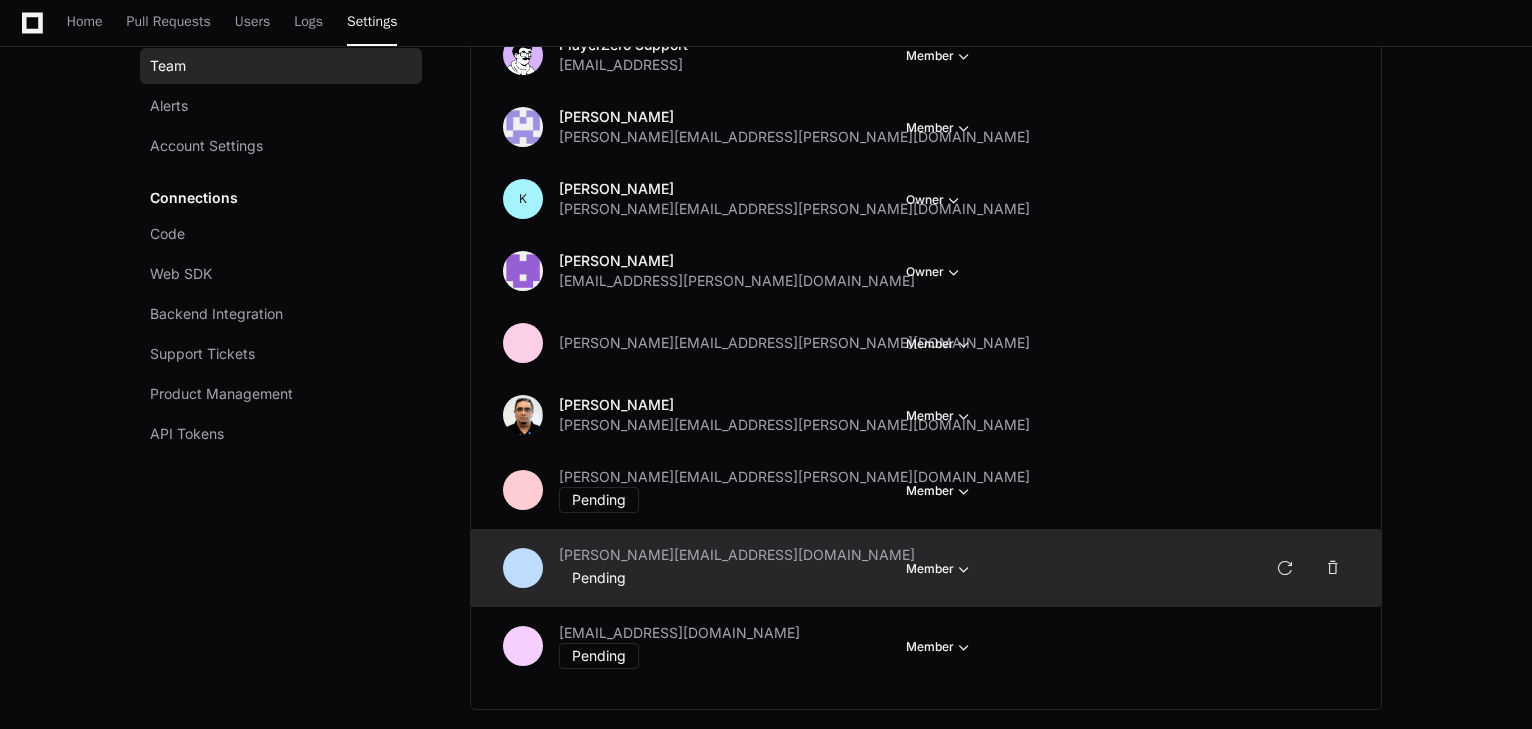 scroll, scrollTop: 400, scrollLeft: 0, axis: vertical 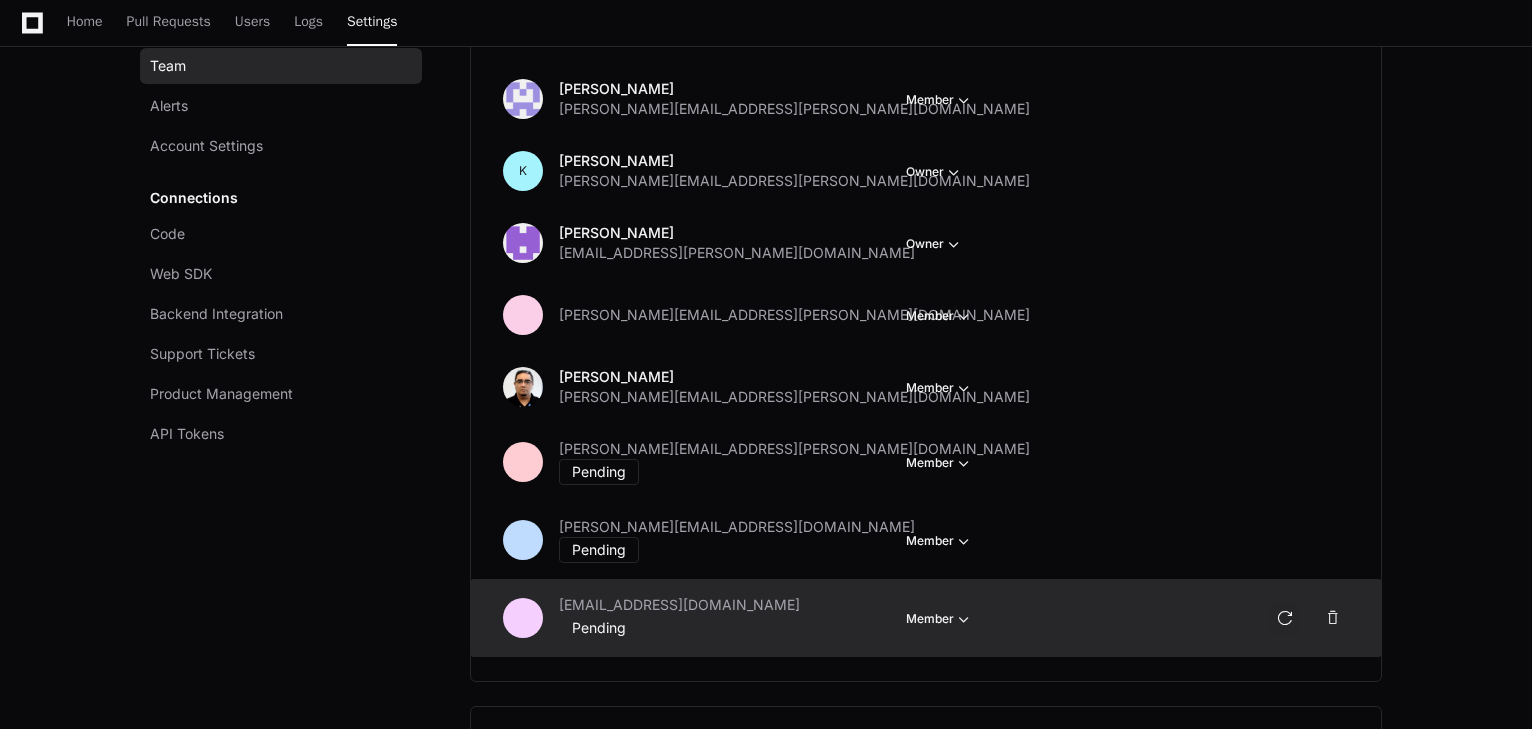 click 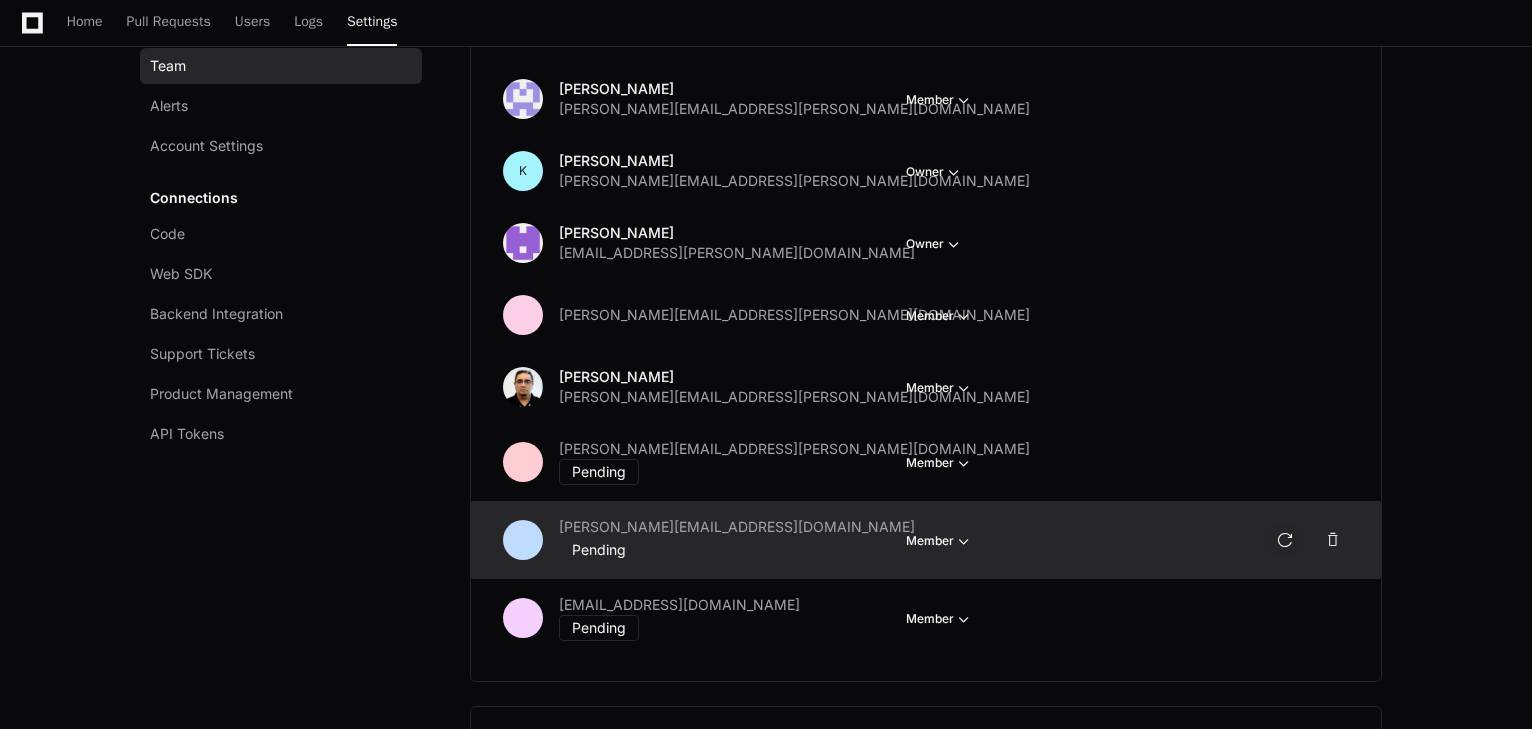 click 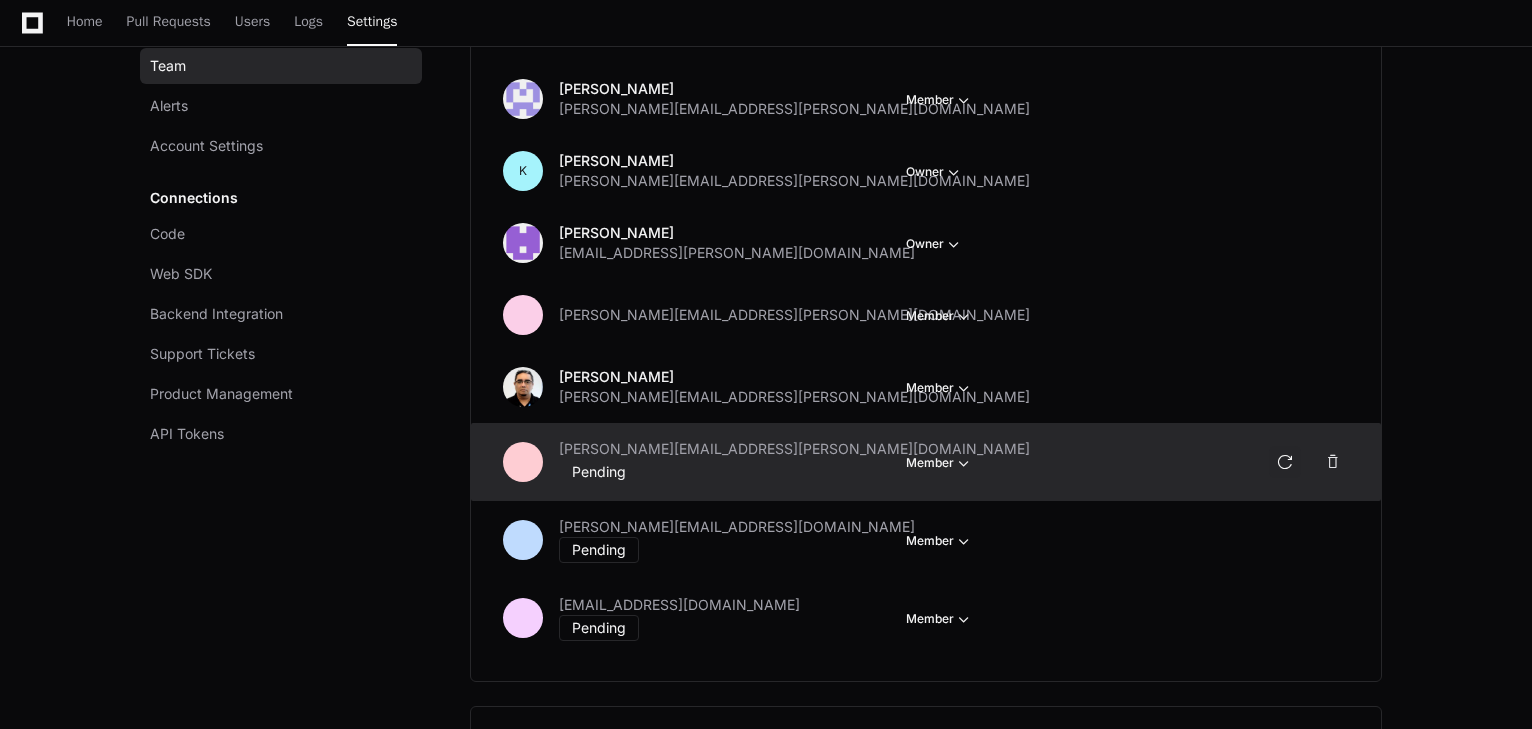 click 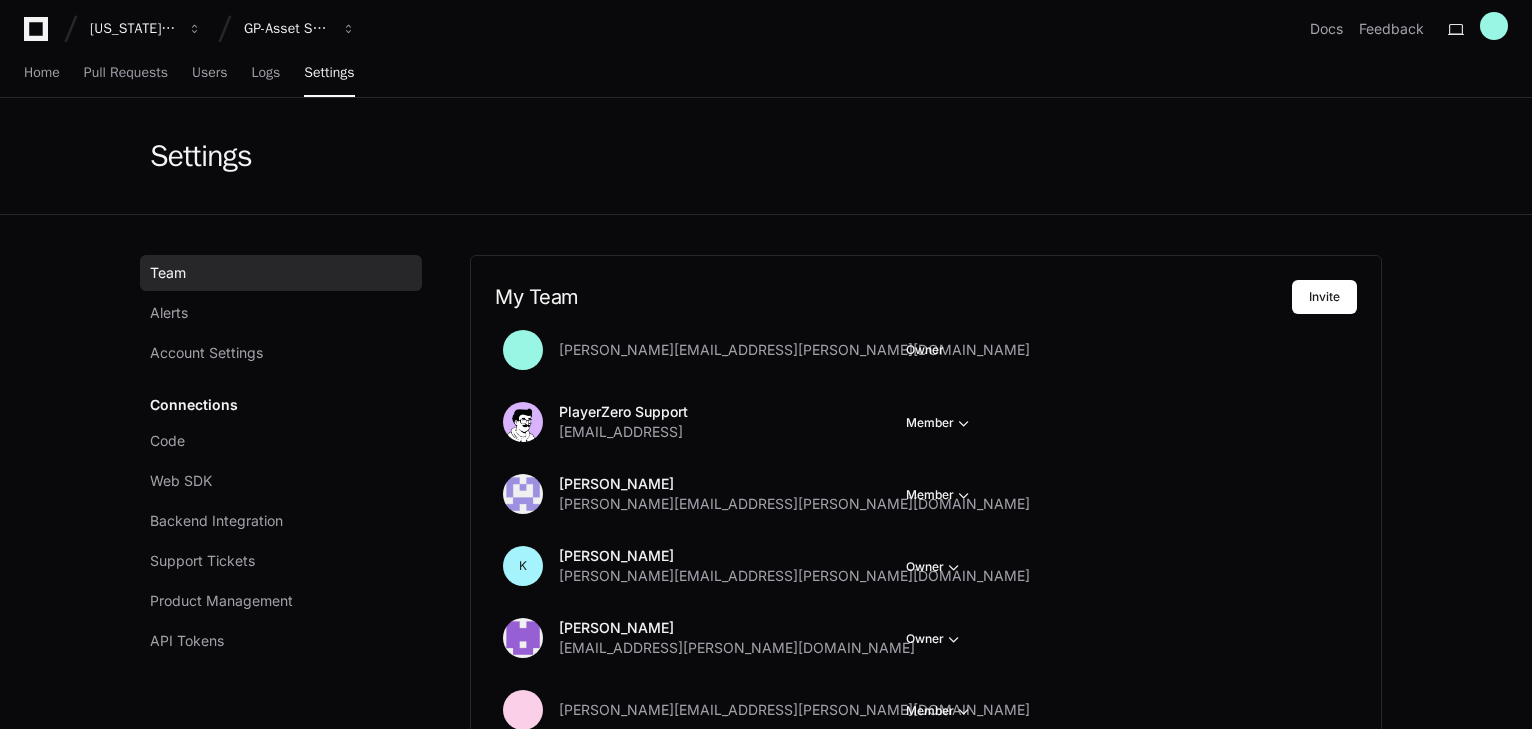 scroll, scrollTop: 0, scrollLeft: 0, axis: both 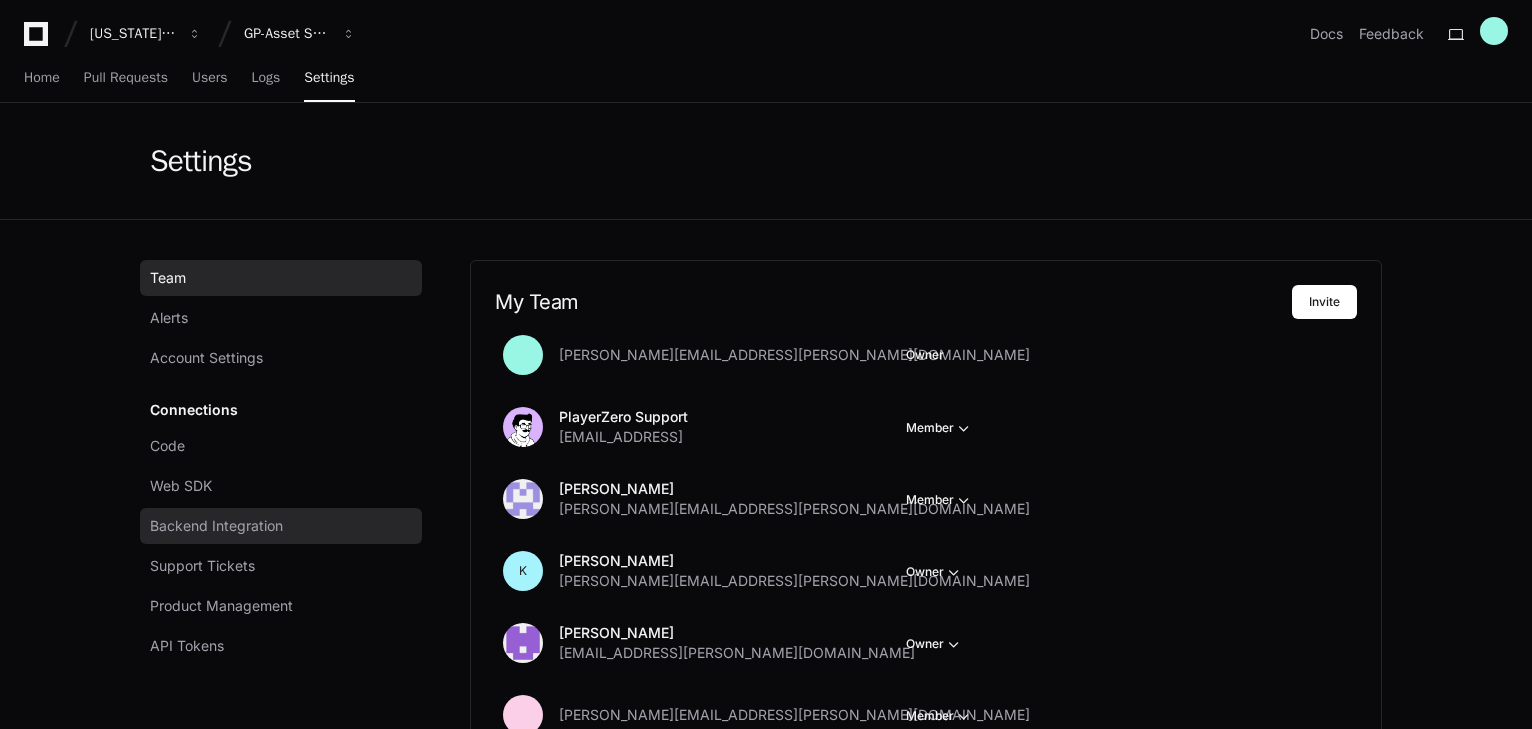 drag, startPoint x: 284, startPoint y: 531, endPoint x: 299, endPoint y: 531, distance: 15 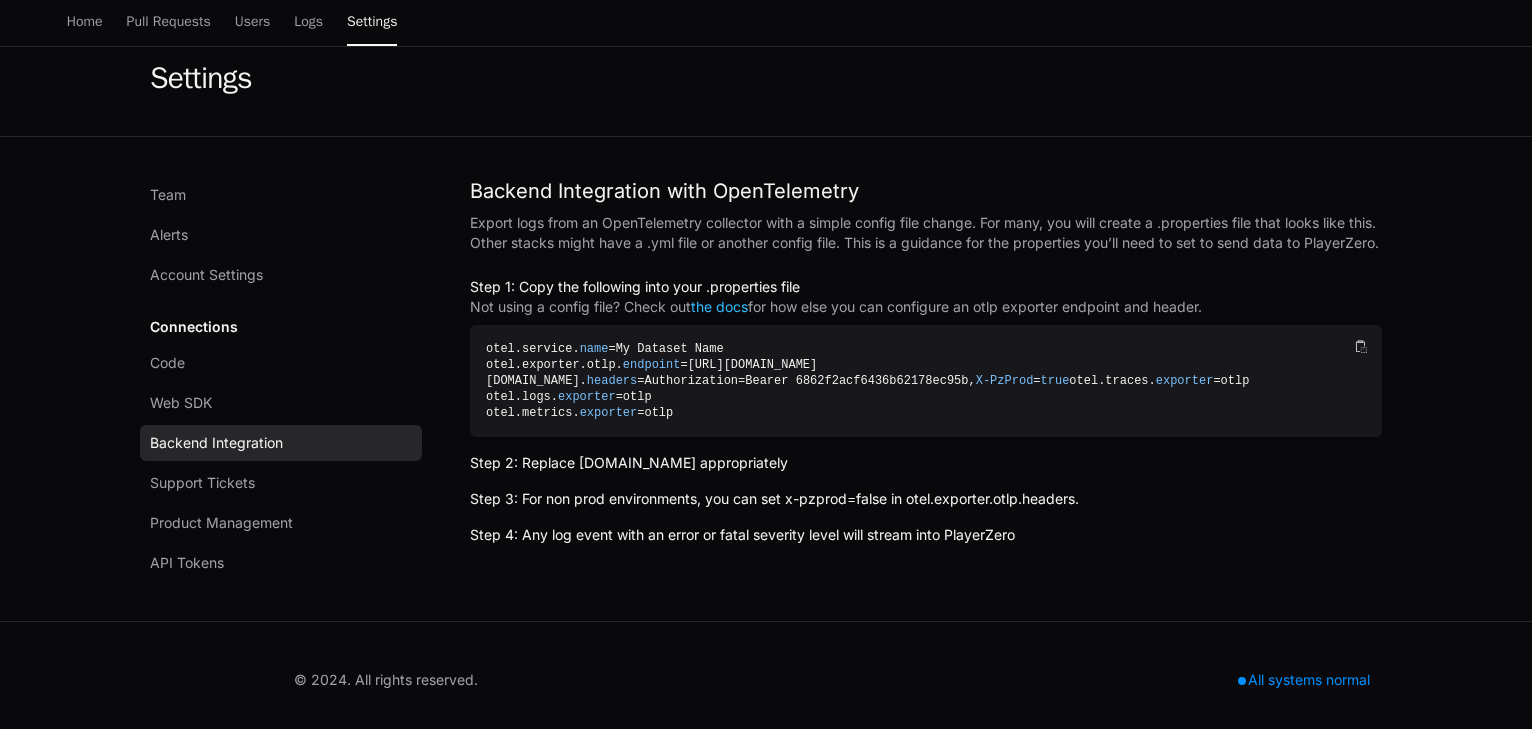 scroll, scrollTop: 92, scrollLeft: 0, axis: vertical 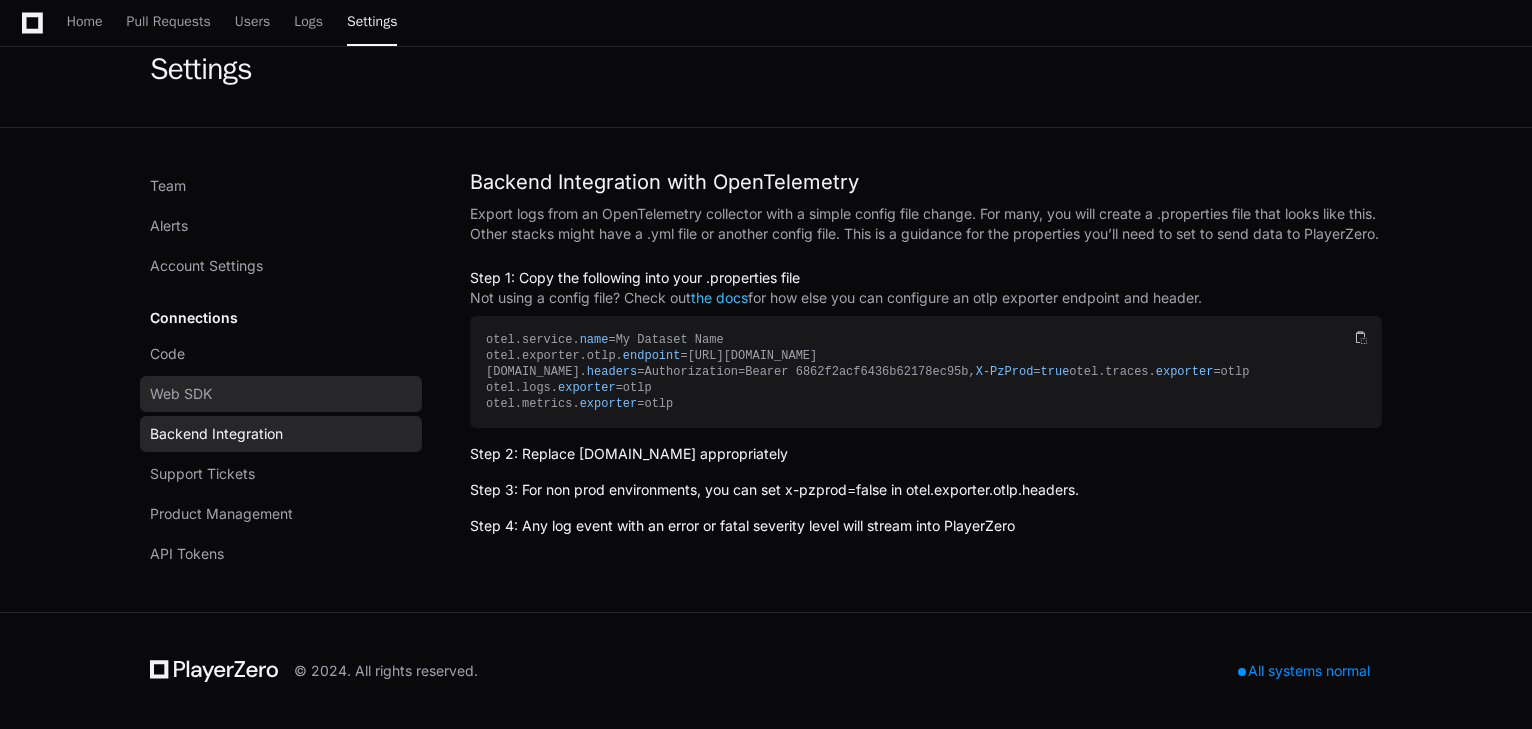 click on "Web SDK" 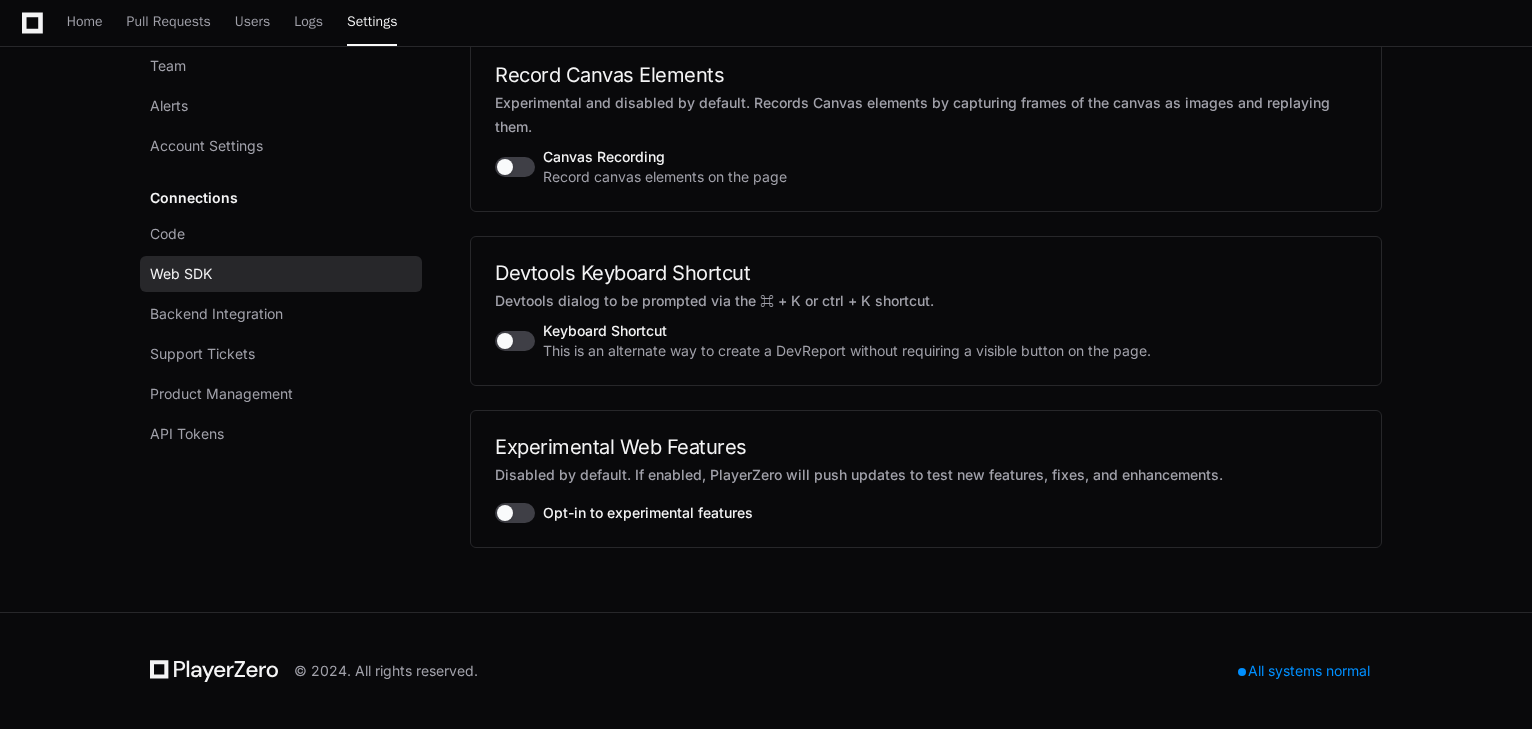 scroll, scrollTop: 3411, scrollLeft: 0, axis: vertical 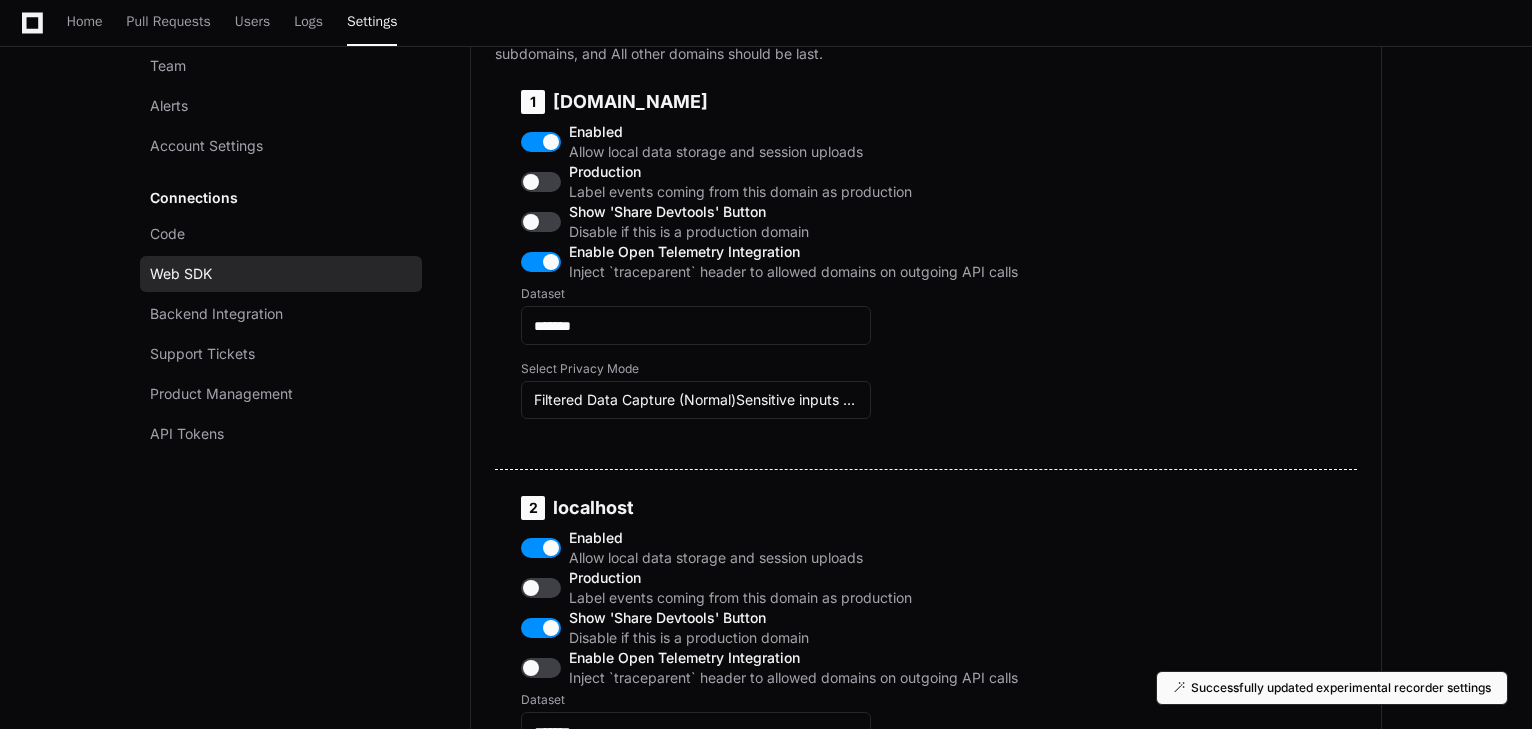 type 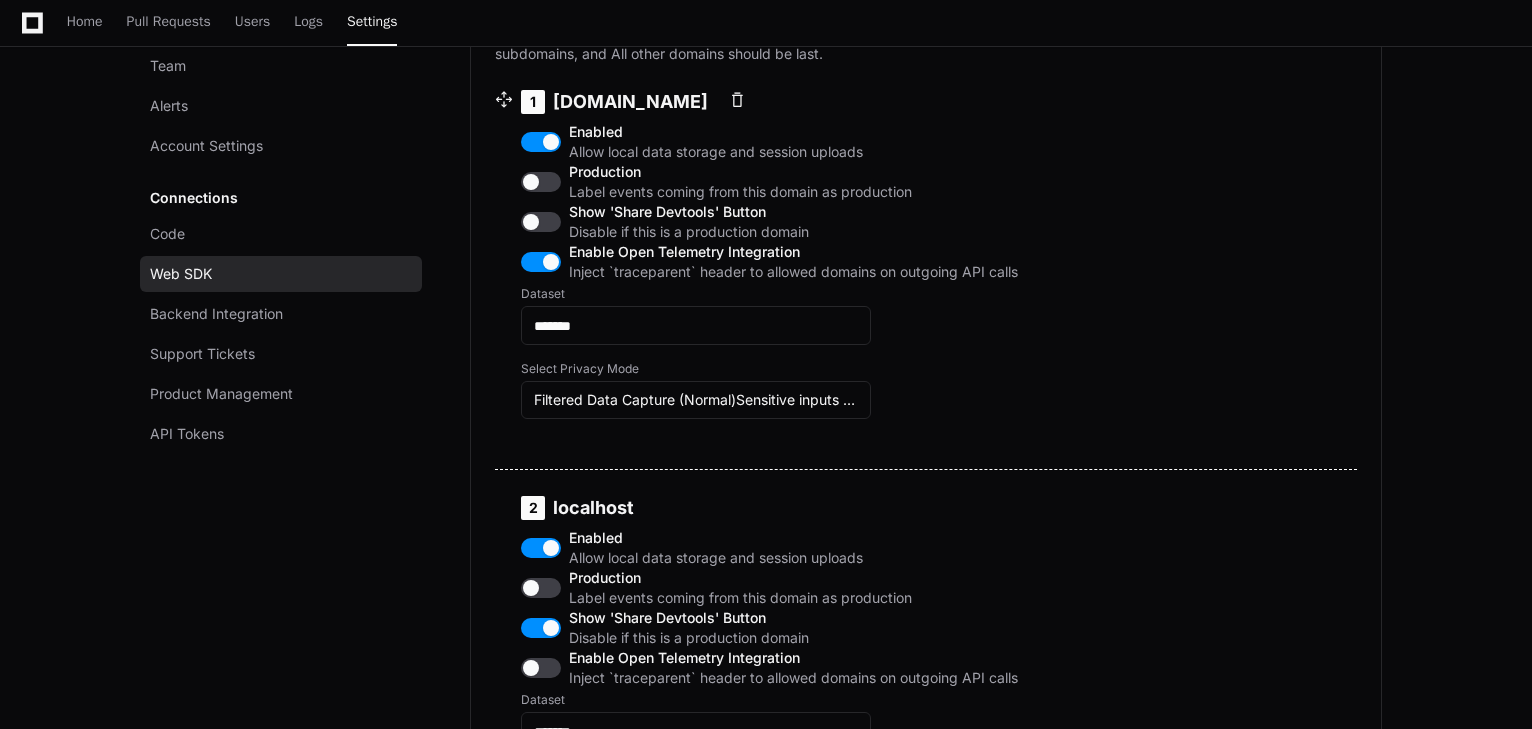 click at bounding box center (541, 222) 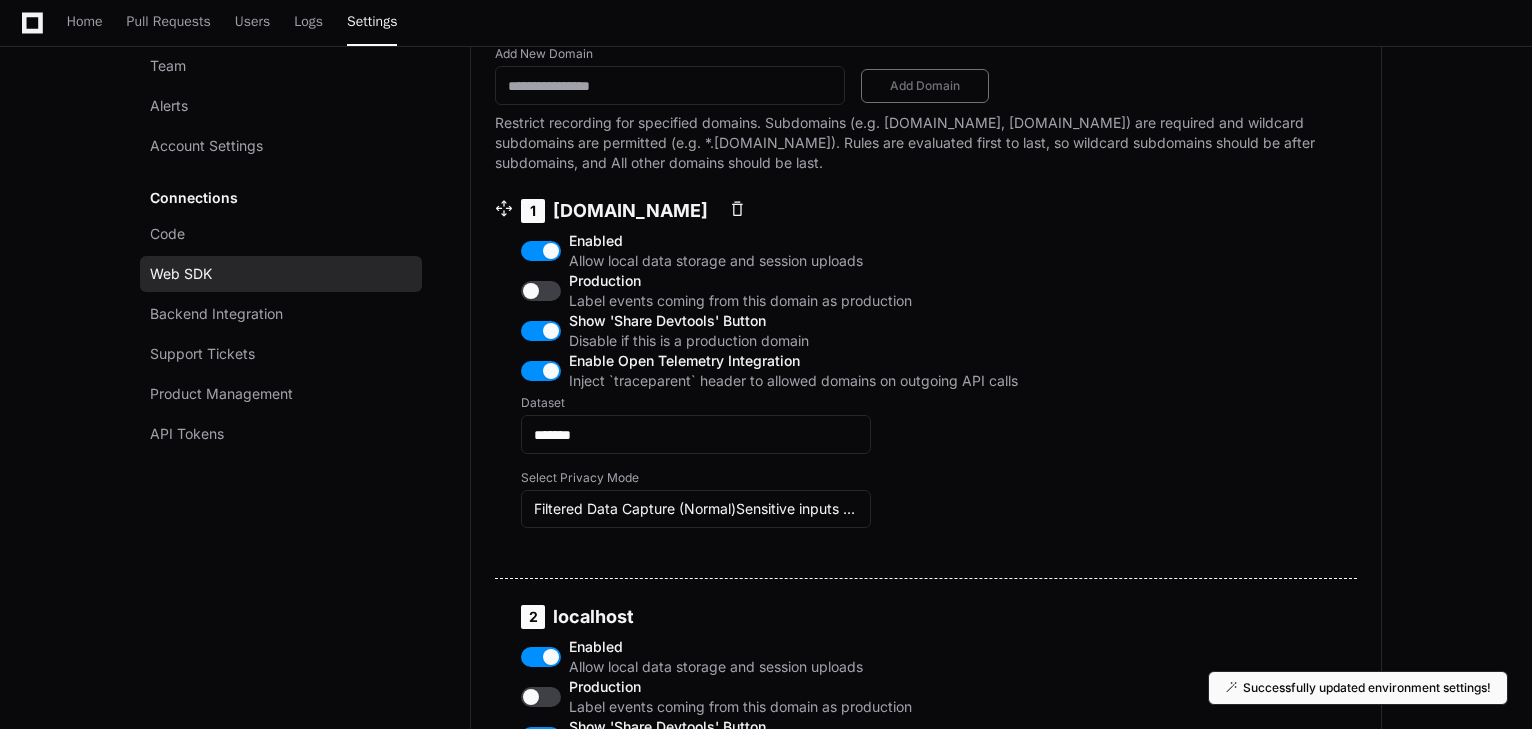 scroll, scrollTop: 851, scrollLeft: 0, axis: vertical 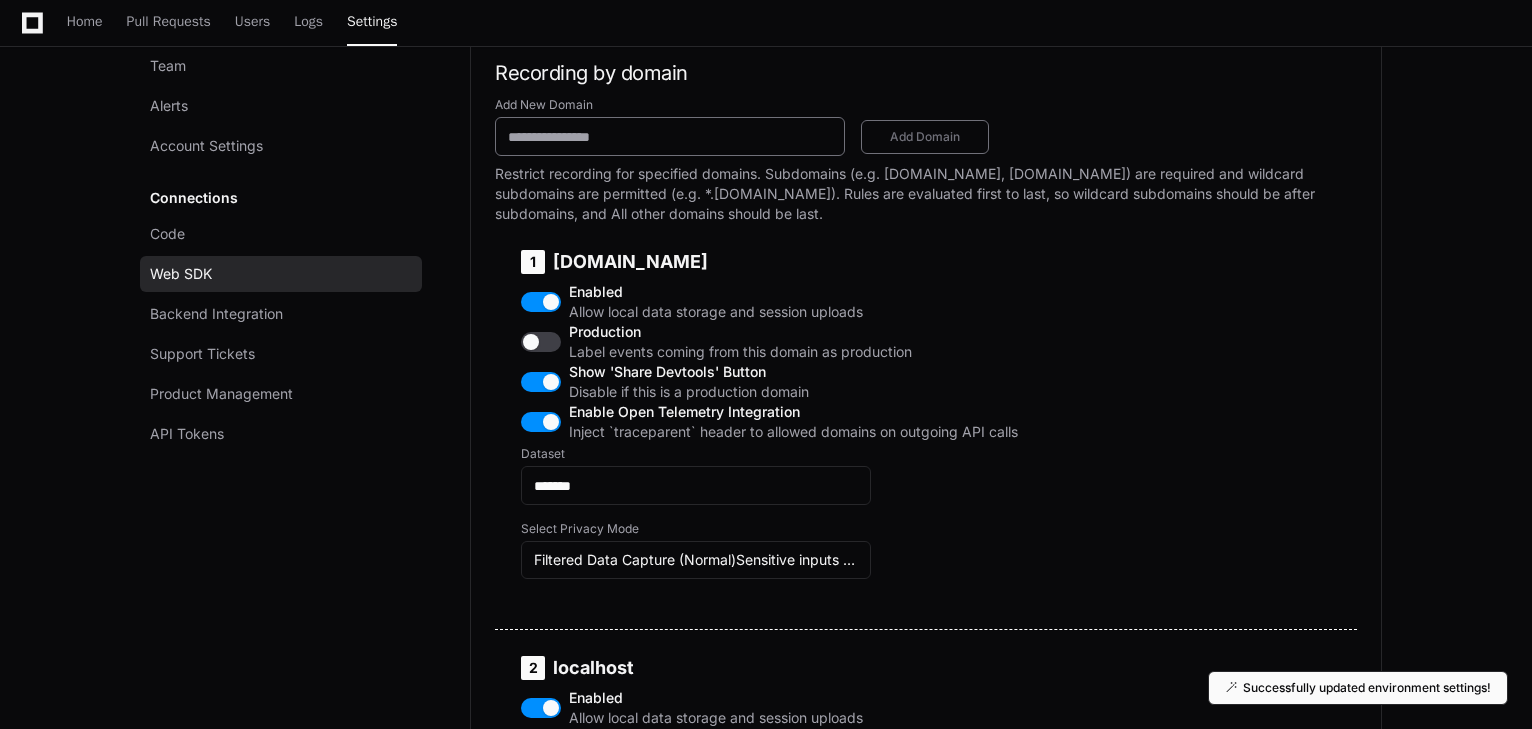 click 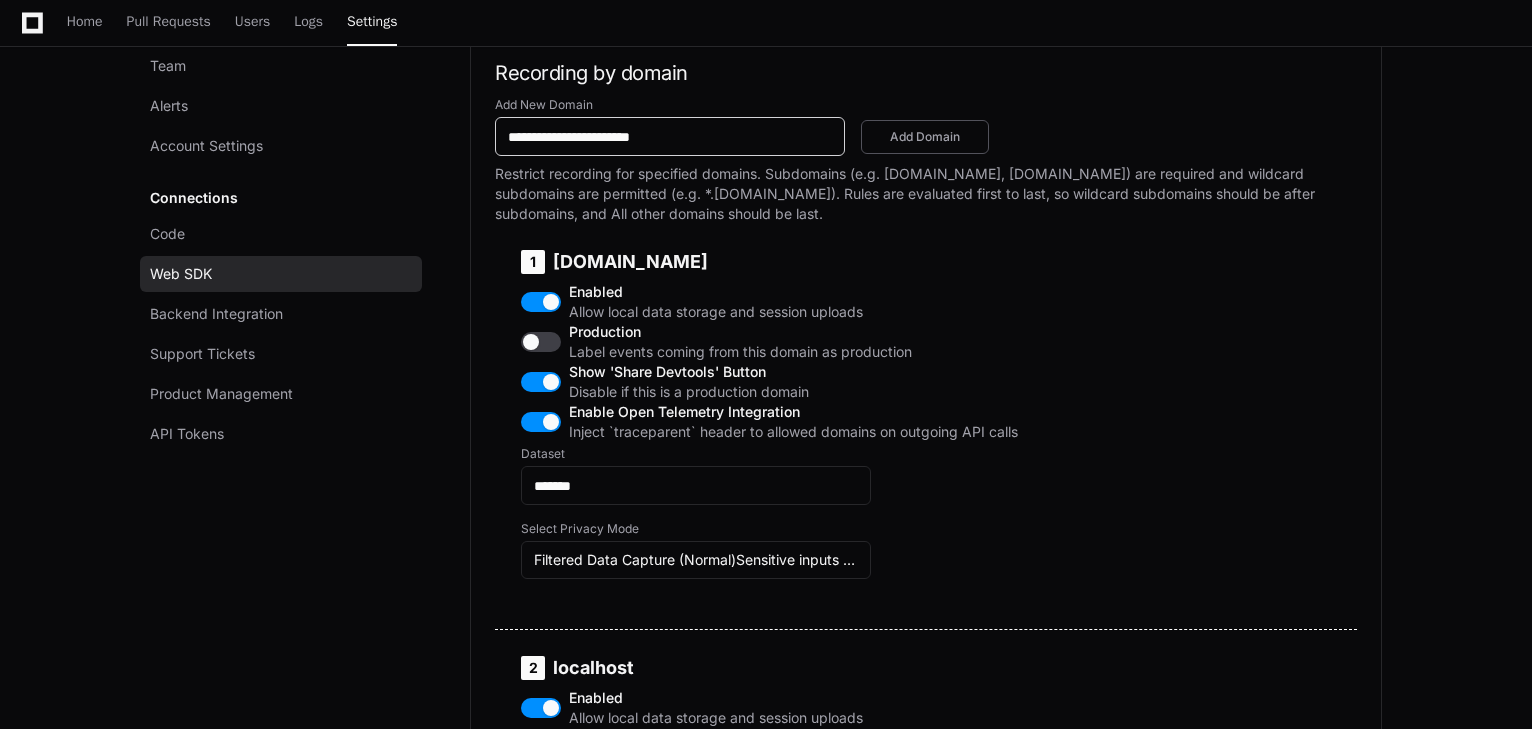 type on "**********" 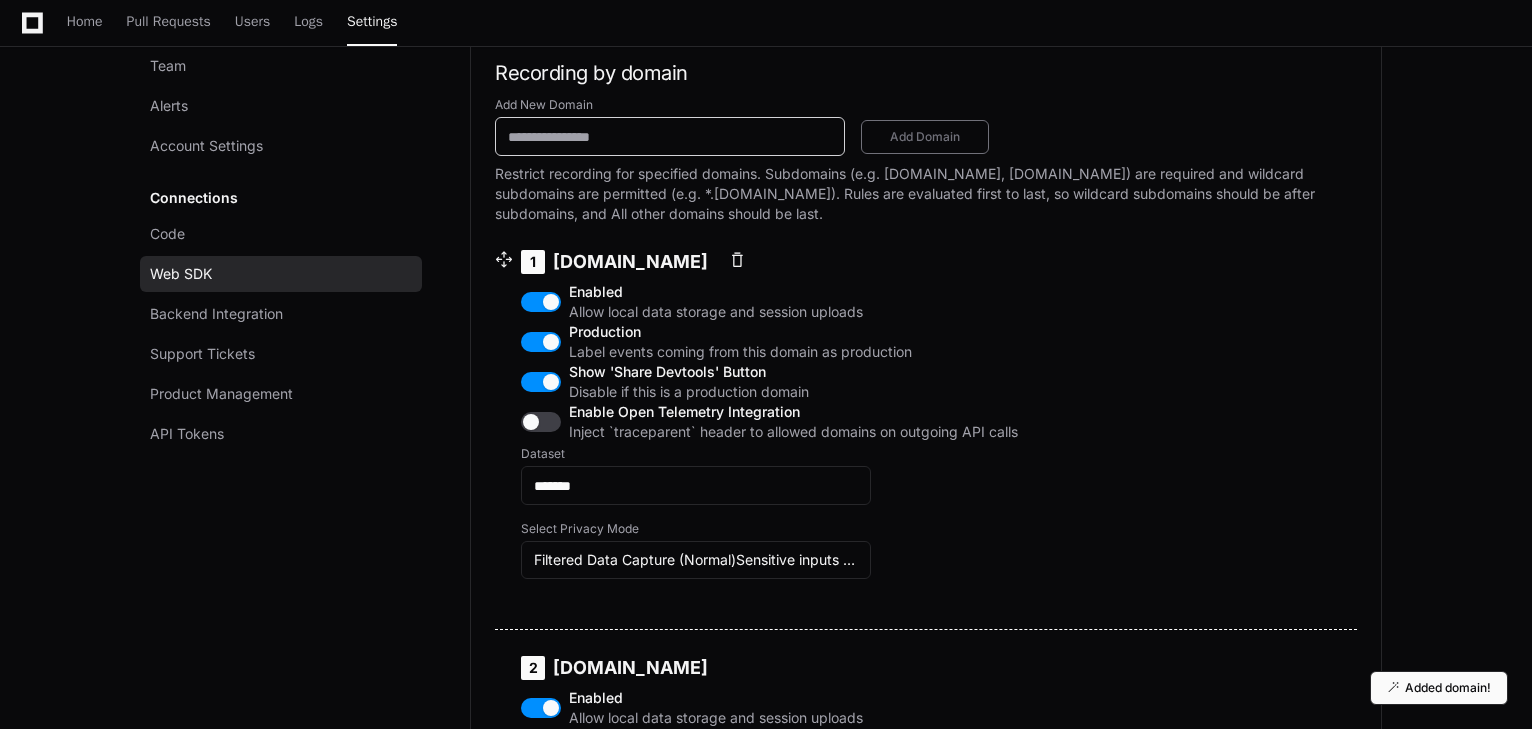 click at bounding box center (541, 342) 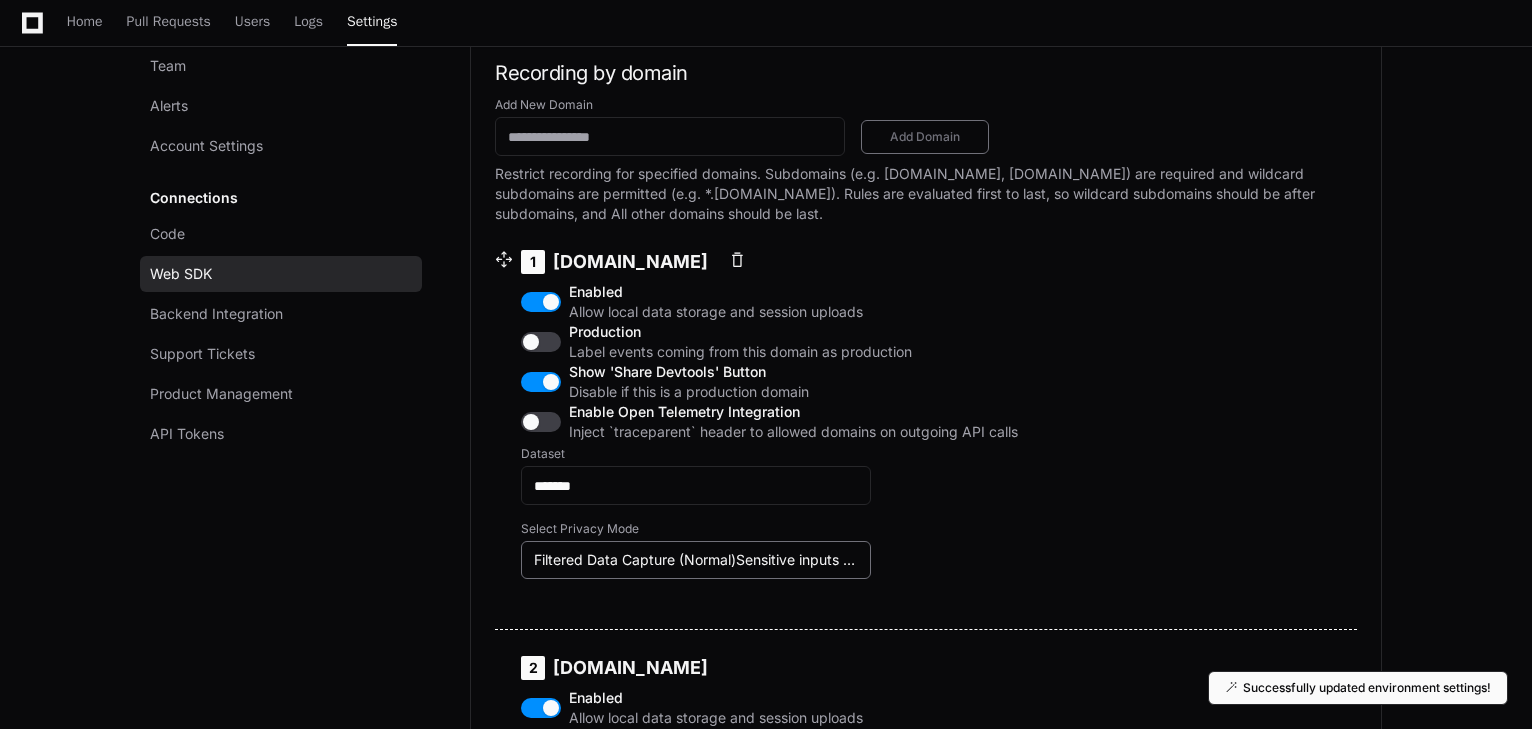 click on "Filtered Data Capture (Normal)Sensitive inputs are removed, and regular expressions (regexes) are applied to anonymize specific patterns. This mode balances data capture and privacy." at bounding box center [696, 560] 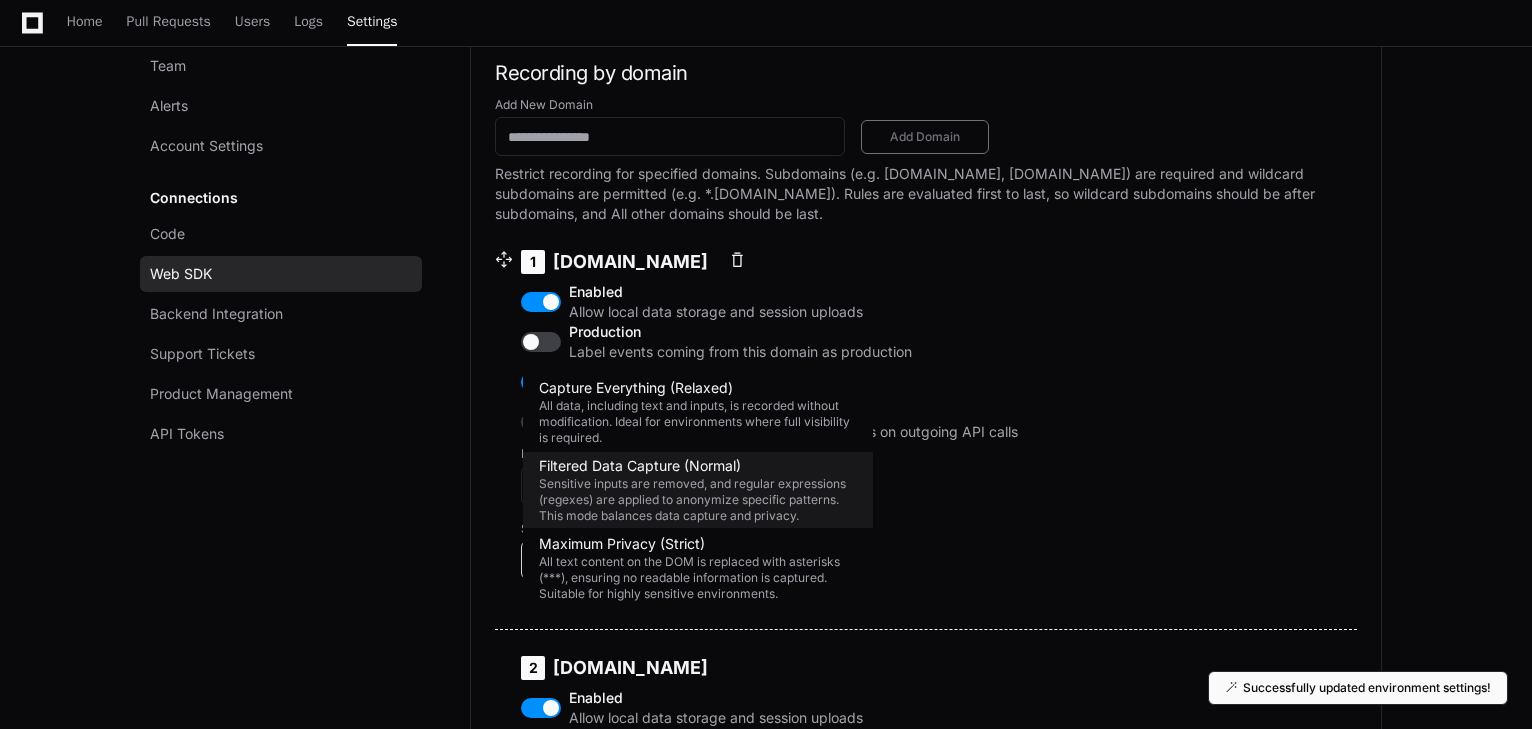 click at bounding box center (766, 364) 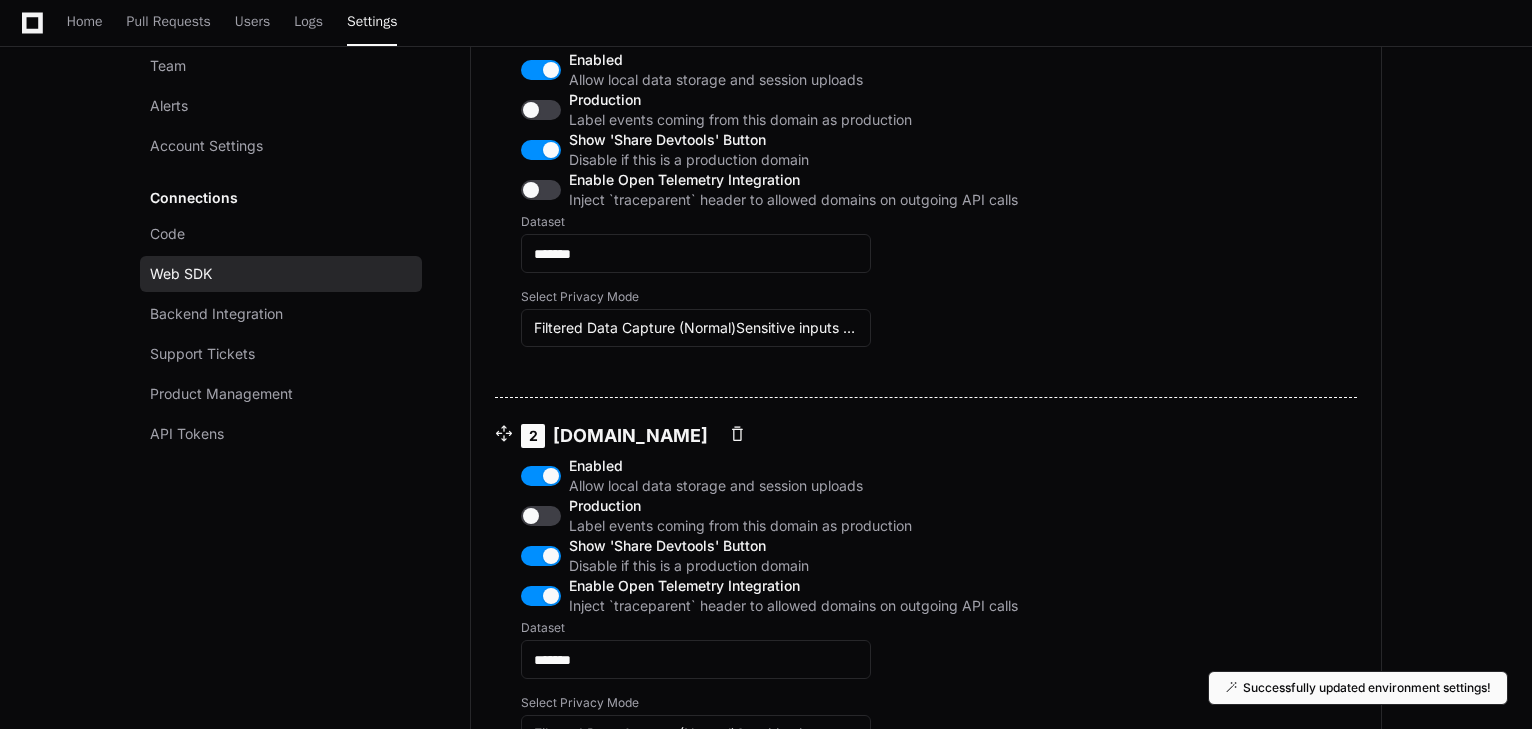 scroll, scrollTop: 1251, scrollLeft: 0, axis: vertical 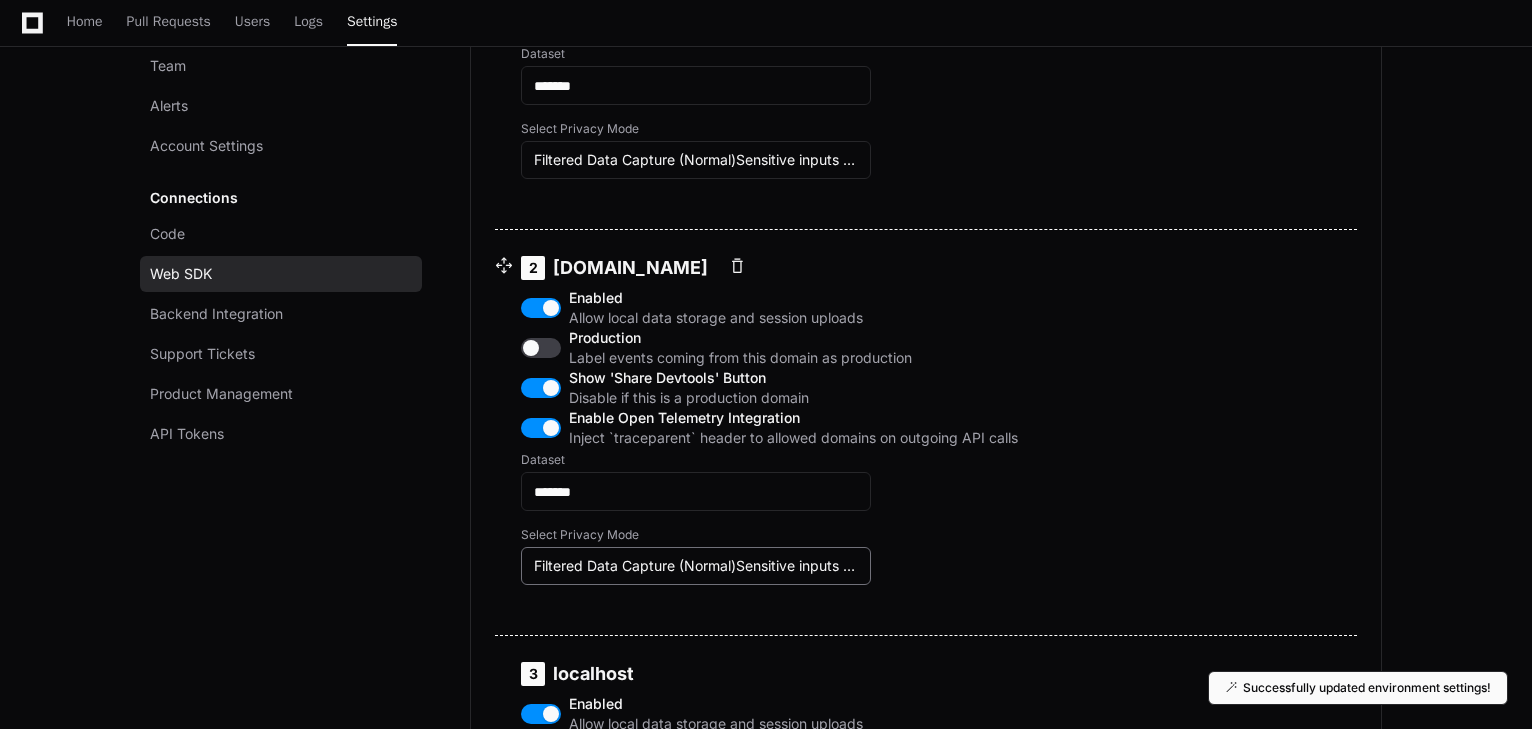 click on "Filtered Data Capture (Normal)Sensitive inputs are removed, and regular expressions (regexes) are applied to anonymize specific patterns. This mode balances data capture and privacy." at bounding box center (1144, 565) 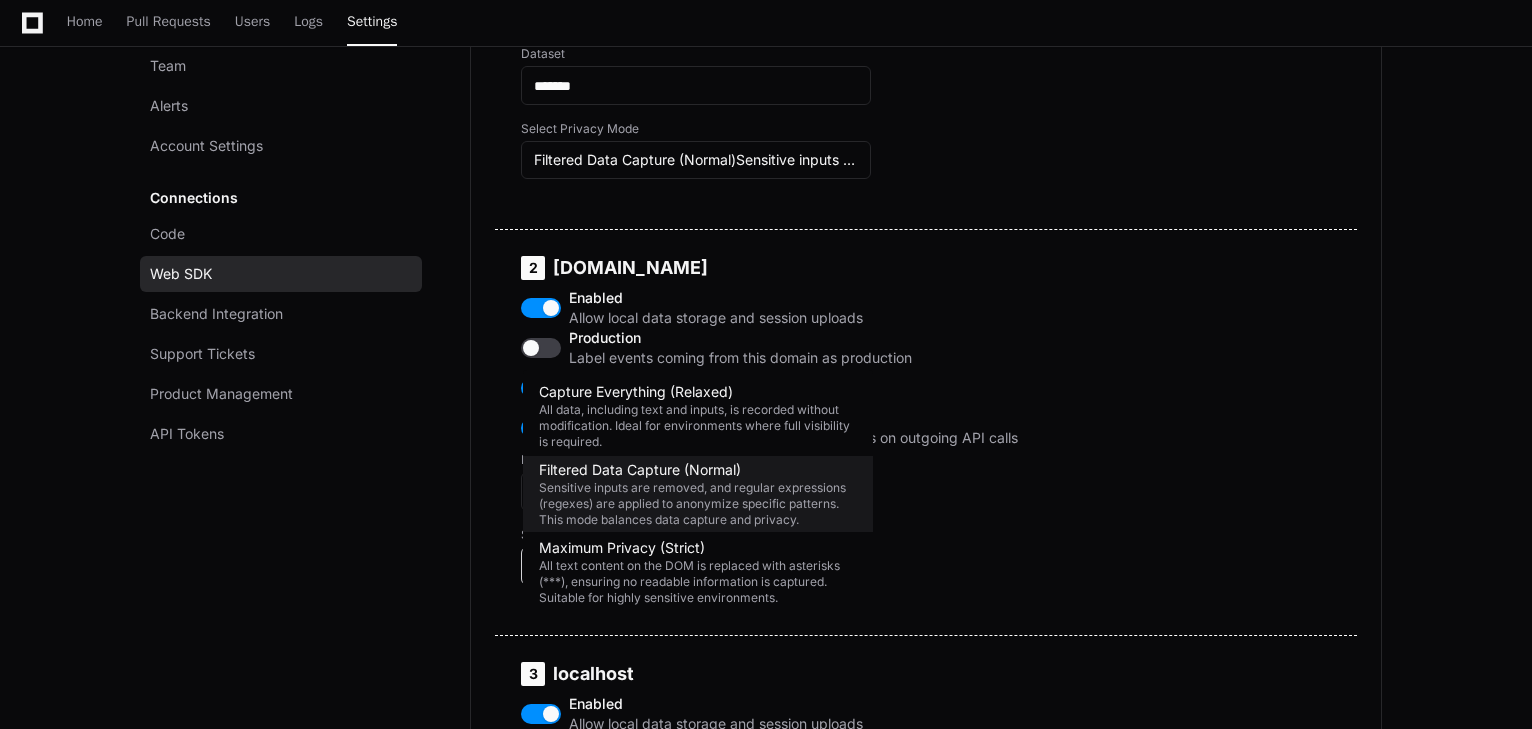 click at bounding box center (766, 364) 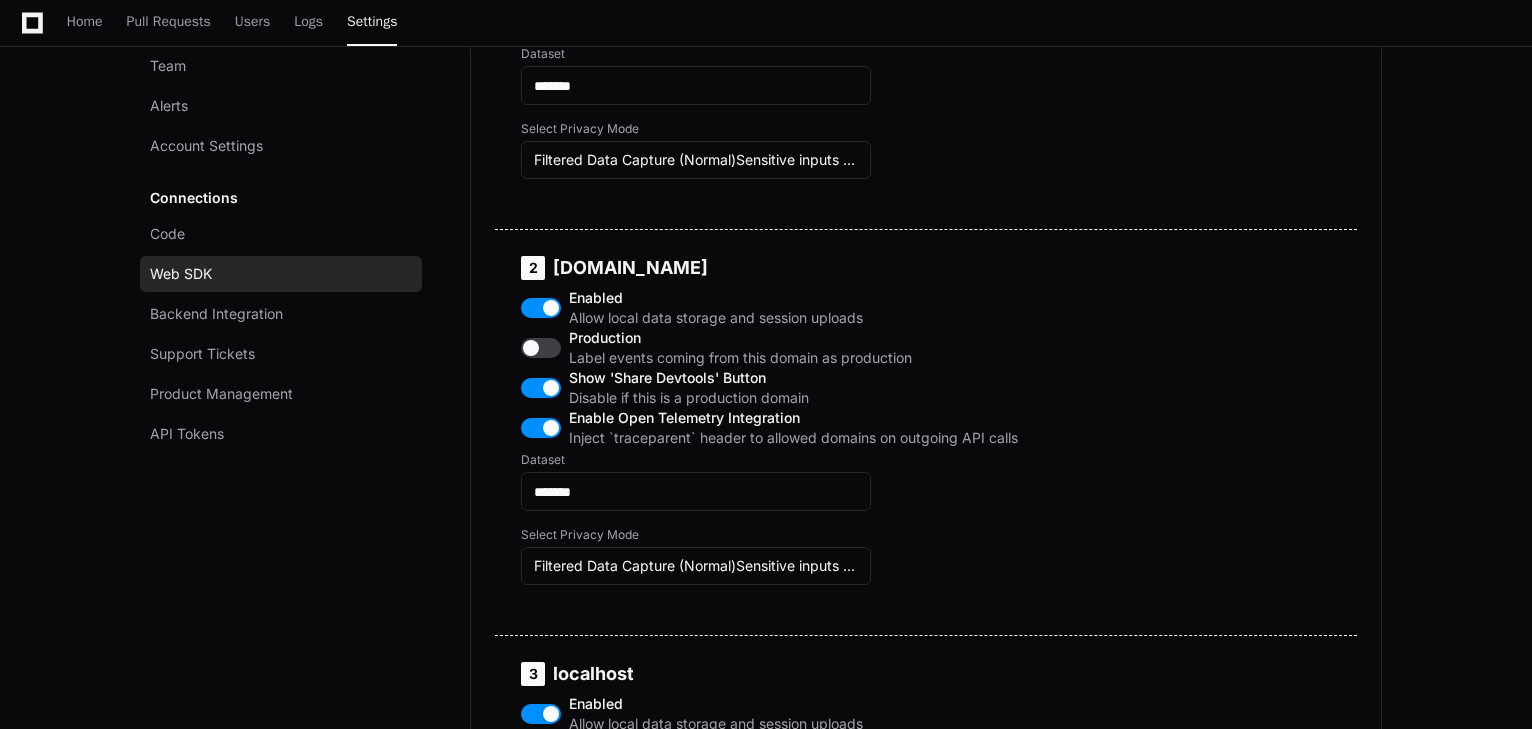 click on "1   [DOMAIN_NAME]  Enabled Allow local data storage and session uploads Production Label events coming from this domain as production Show 'Share Devtools' Button Disable if this is a production domain Enable Open Telemetry Integration Inject `traceparent` header to allowed domains on outgoing API calls Dataset ******* Select Privacy Mode Filtered Data Capture (Normal)Sensitive inputs are removed, and regular expressions (regexes) are applied to anonymize specific patterns. This mode balances data capture and privacy." at bounding box center (769, 26) 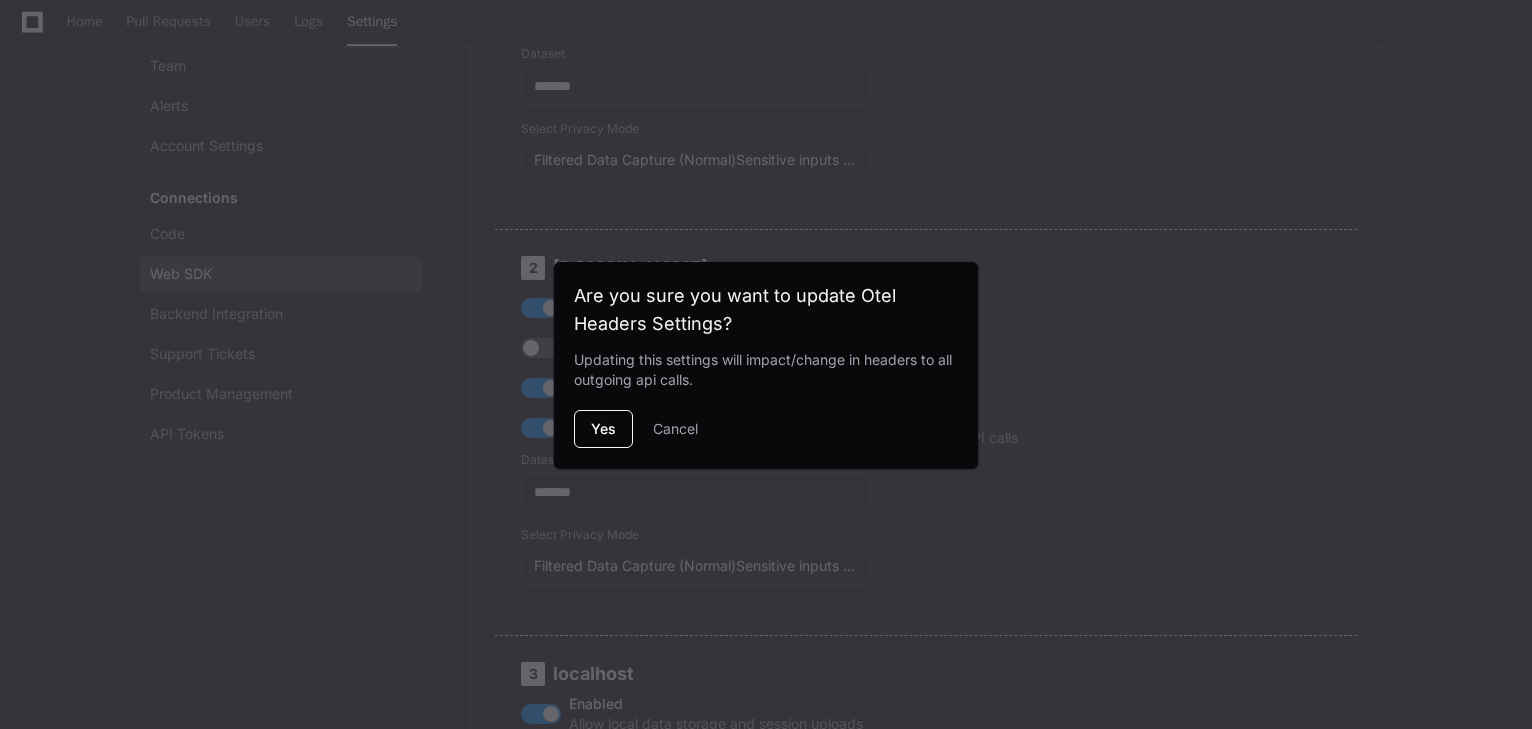 click on "Yes" at bounding box center [603, 429] 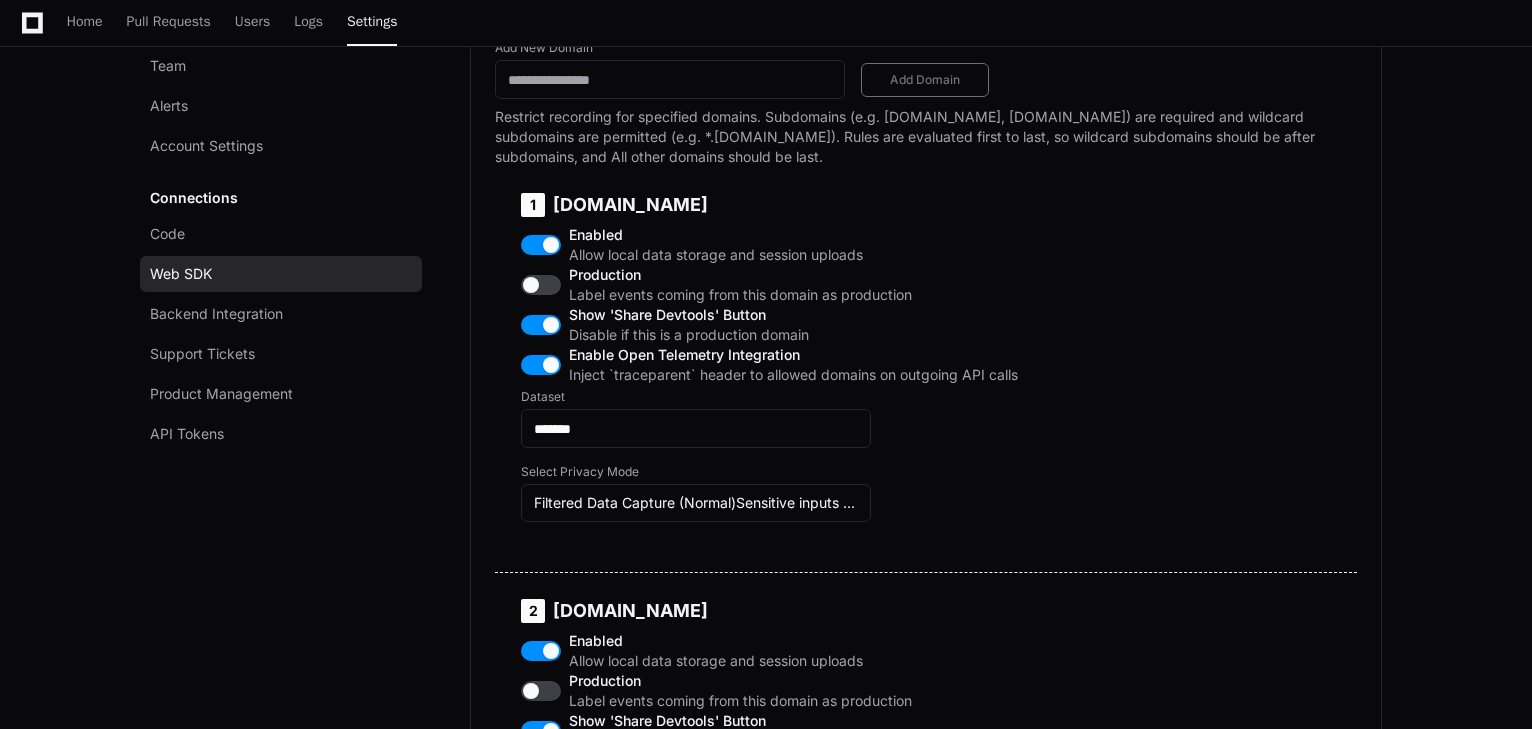 scroll, scrollTop: 771, scrollLeft: 0, axis: vertical 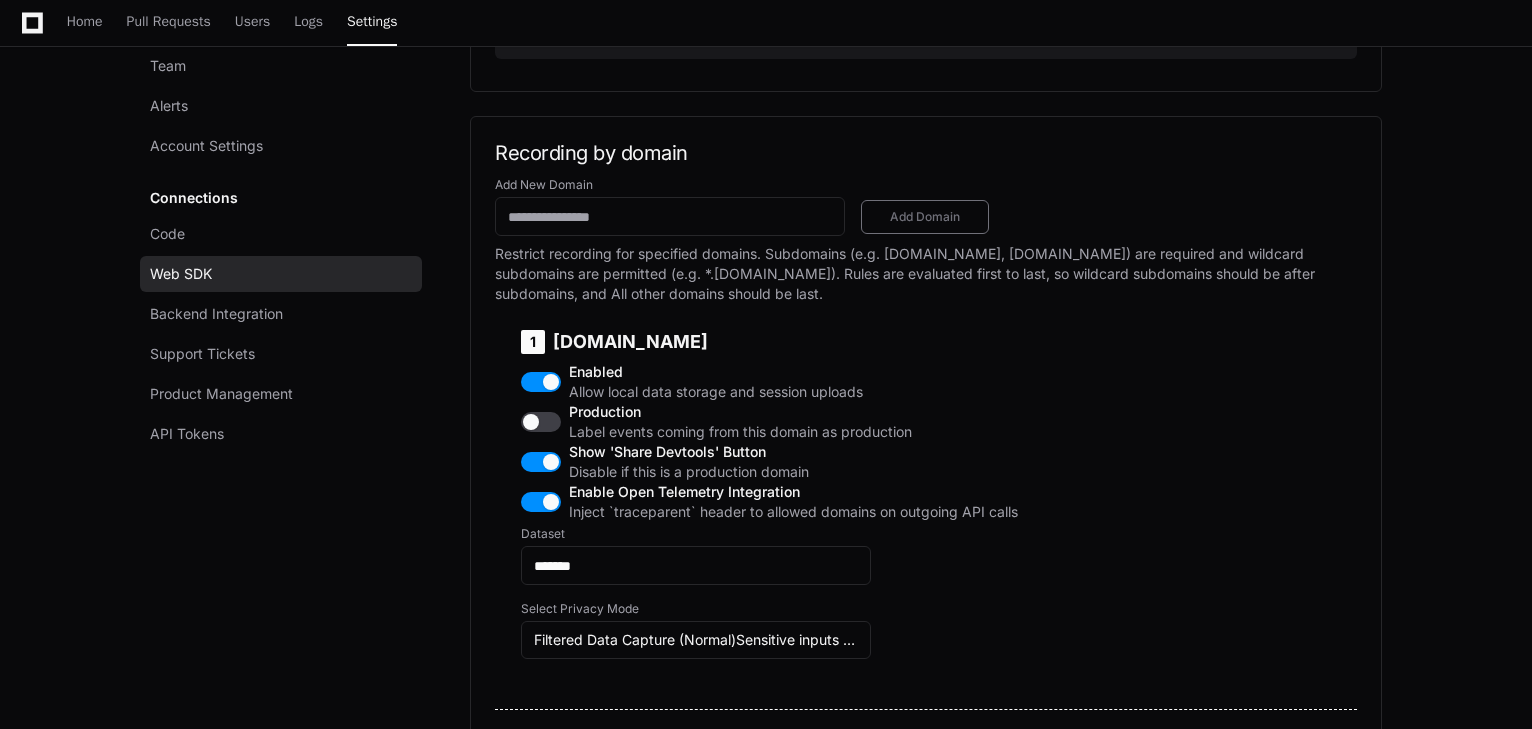 click on "Add New Domain Add Domain  Restrict recording for specified domains. Subdomains (e.g. [DOMAIN_NAME], [DOMAIN_NAME]) are required and wildcard subdomains are permitted (e.g. *.[DOMAIN_NAME]). Rules are evaluated first to last, so wildcard subdomains should be after subdomains, and All other domains should be last." 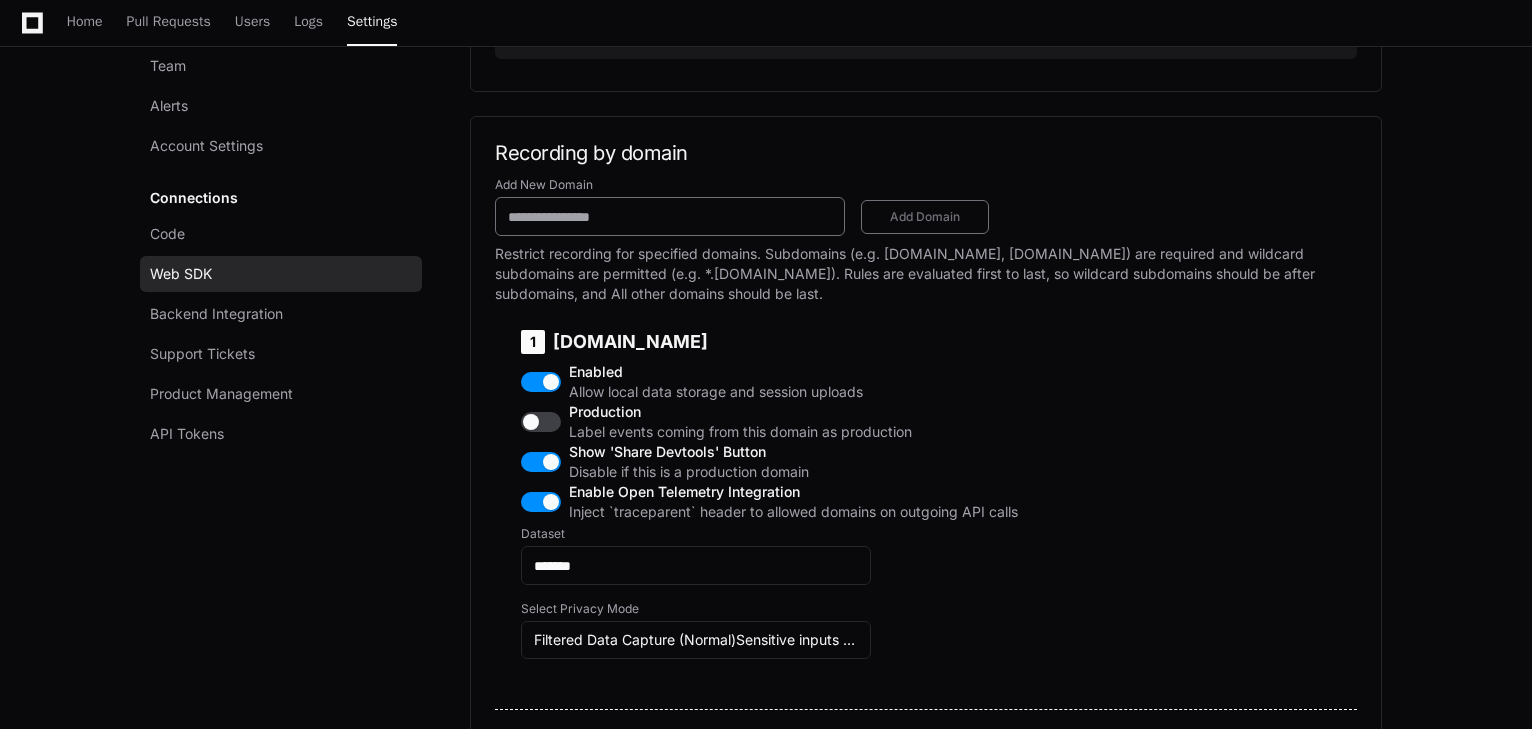 click on "Add New Domain" at bounding box center [670, 217] 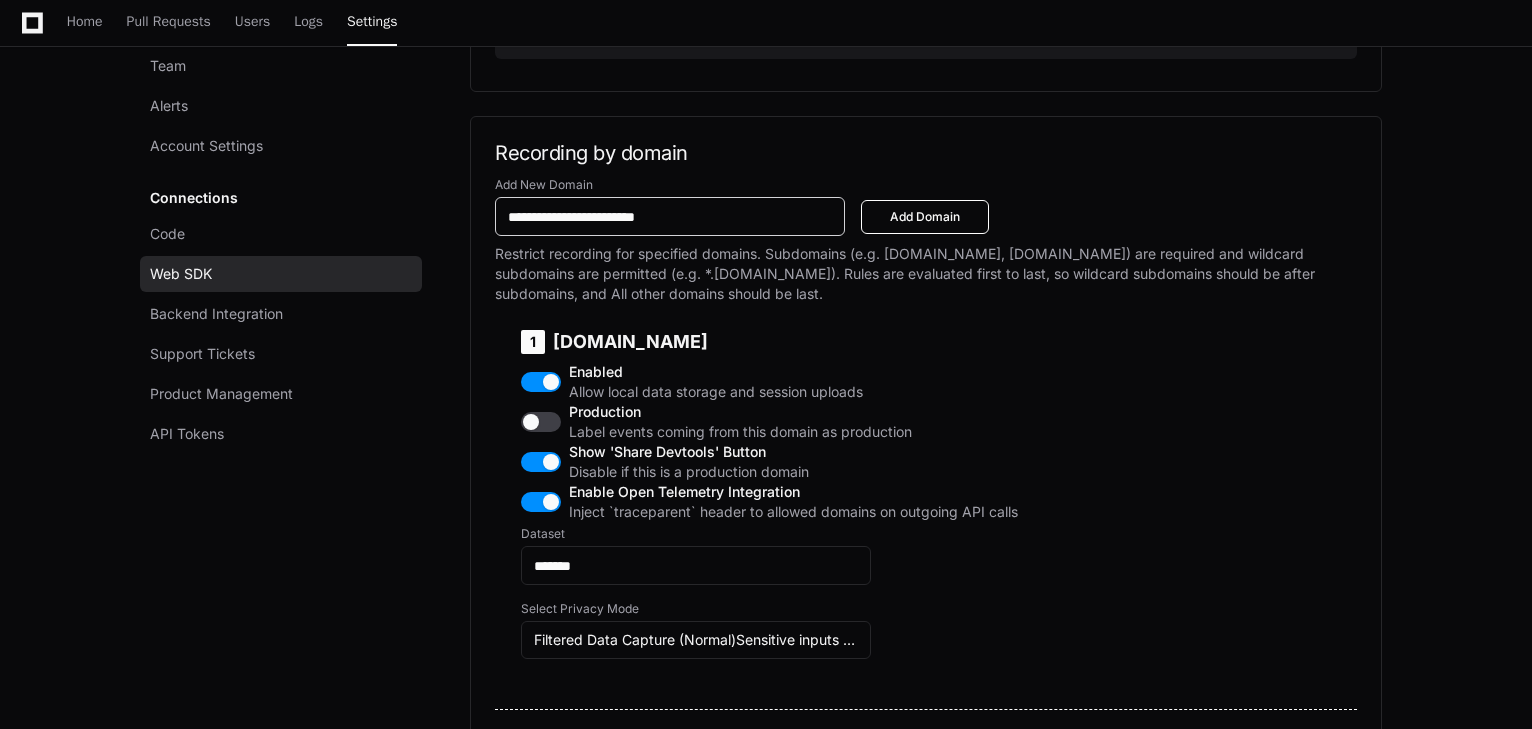 type on "**********" 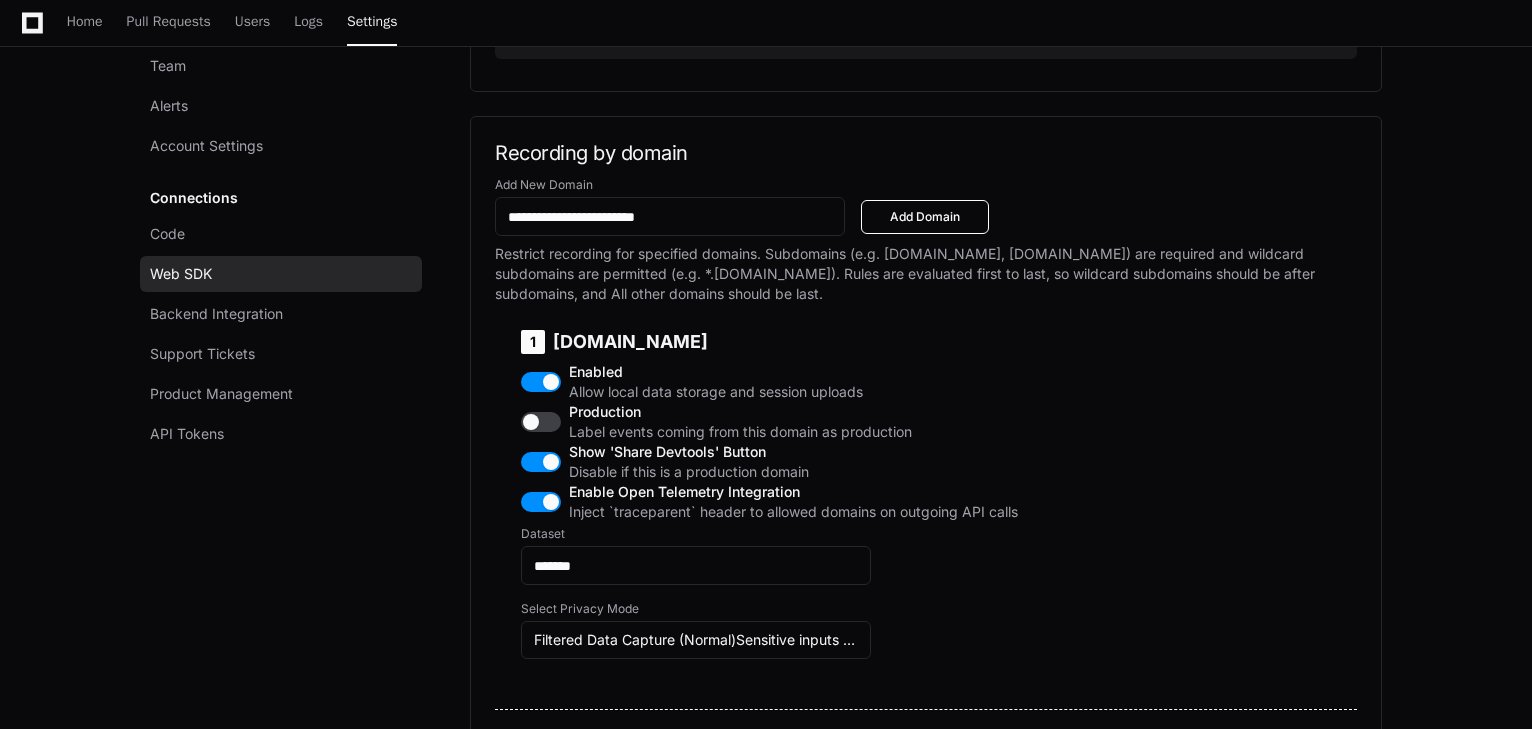 click on "Add Domain" 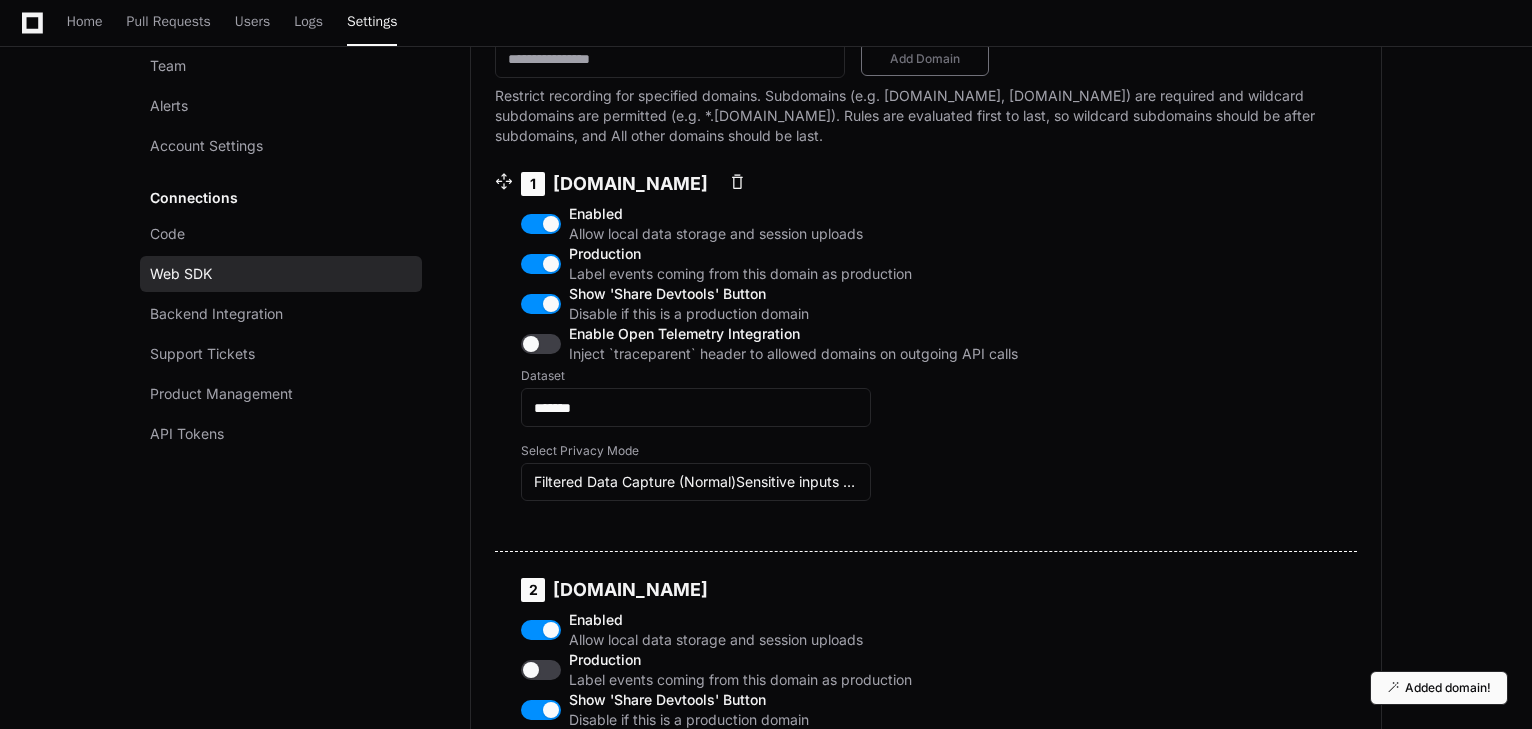 scroll, scrollTop: 931, scrollLeft: 0, axis: vertical 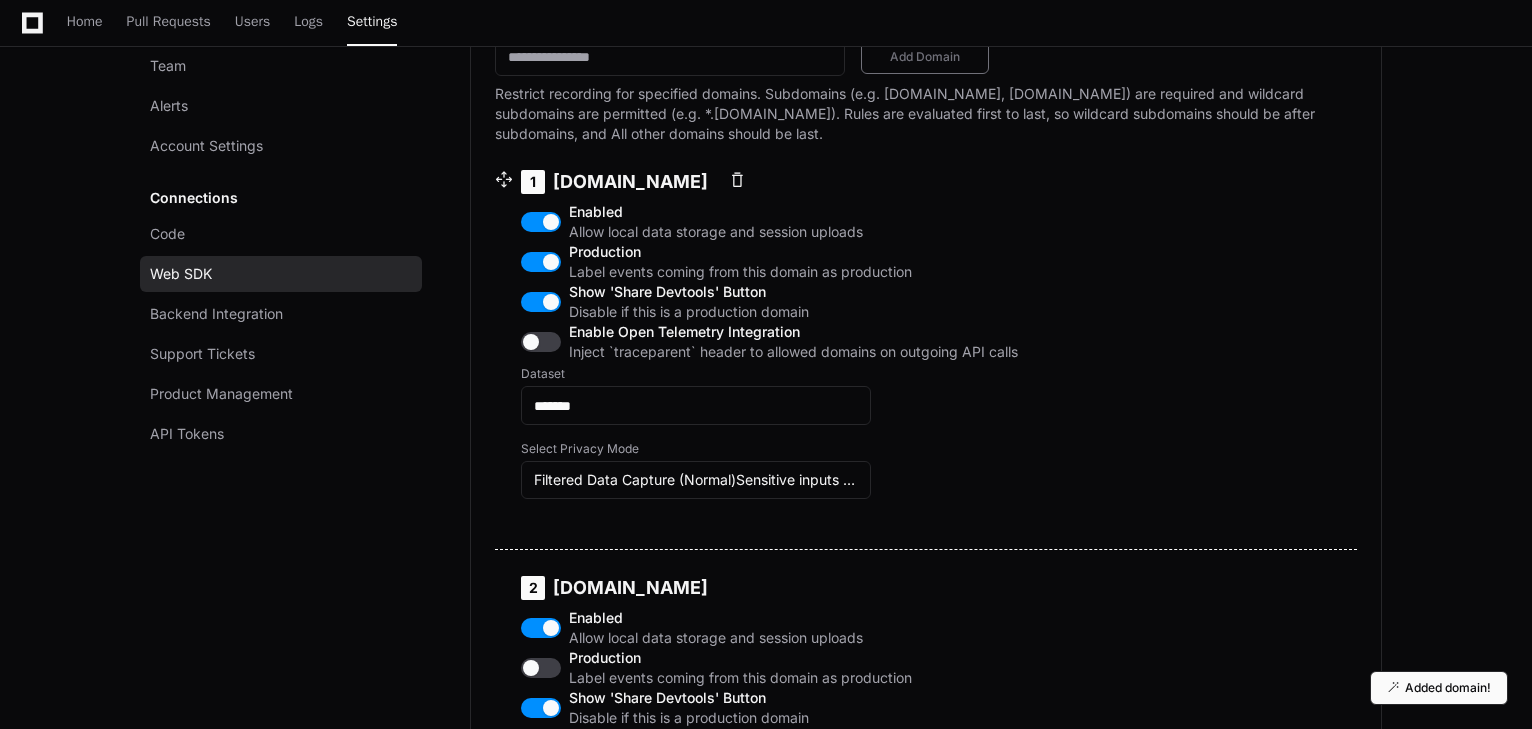 click on "Production Label events coming from this domain as production" at bounding box center [769, 262] 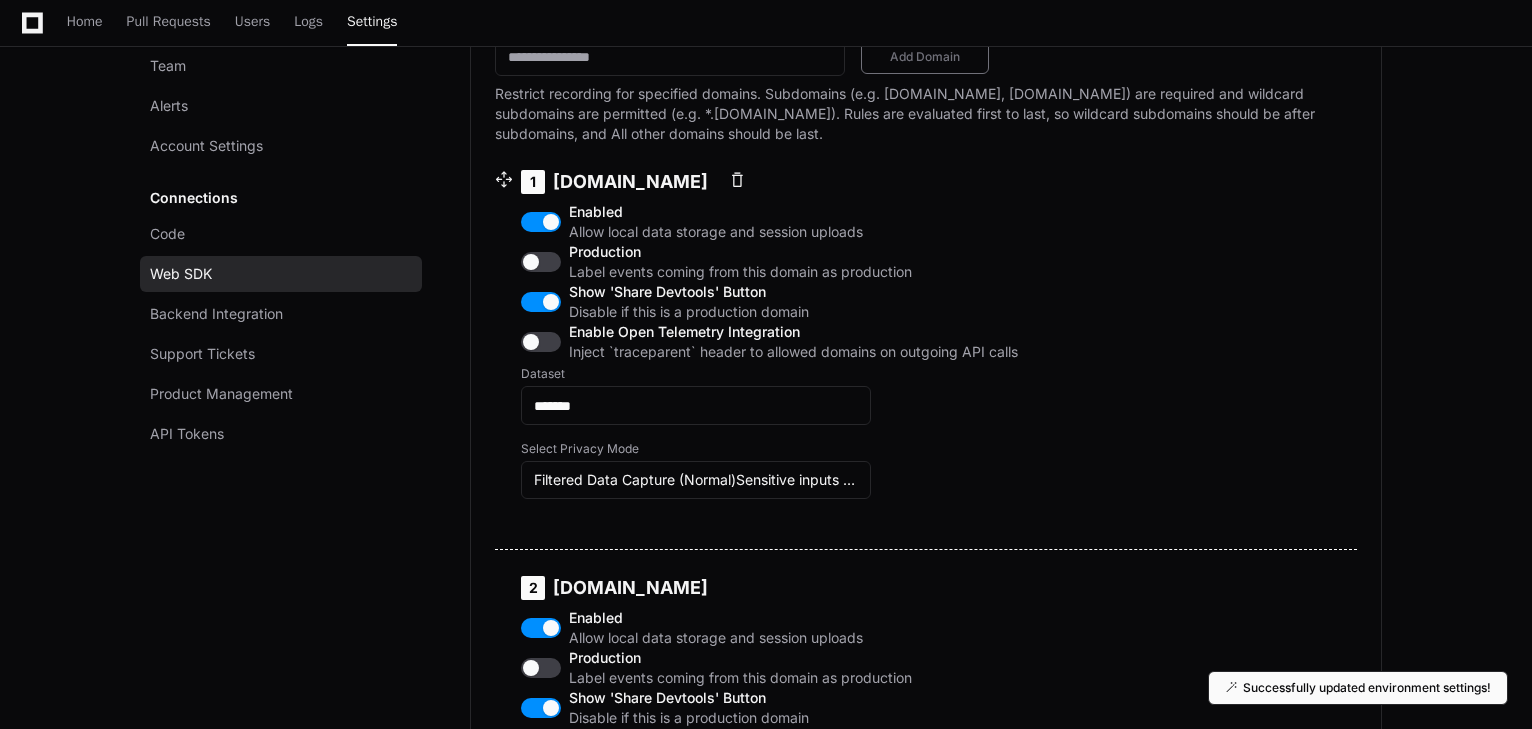 click at bounding box center (541, 342) 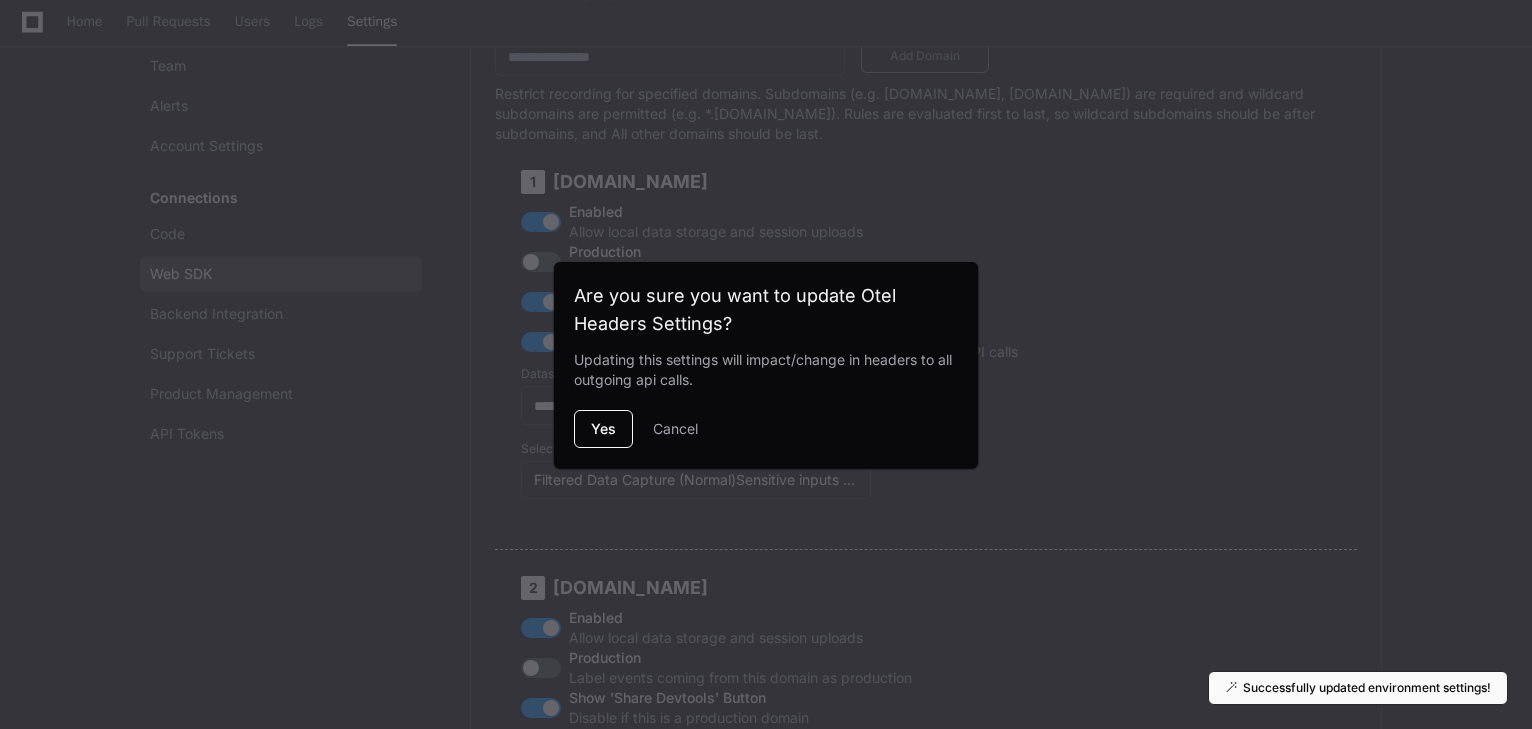 click on "Yes" at bounding box center (603, 429) 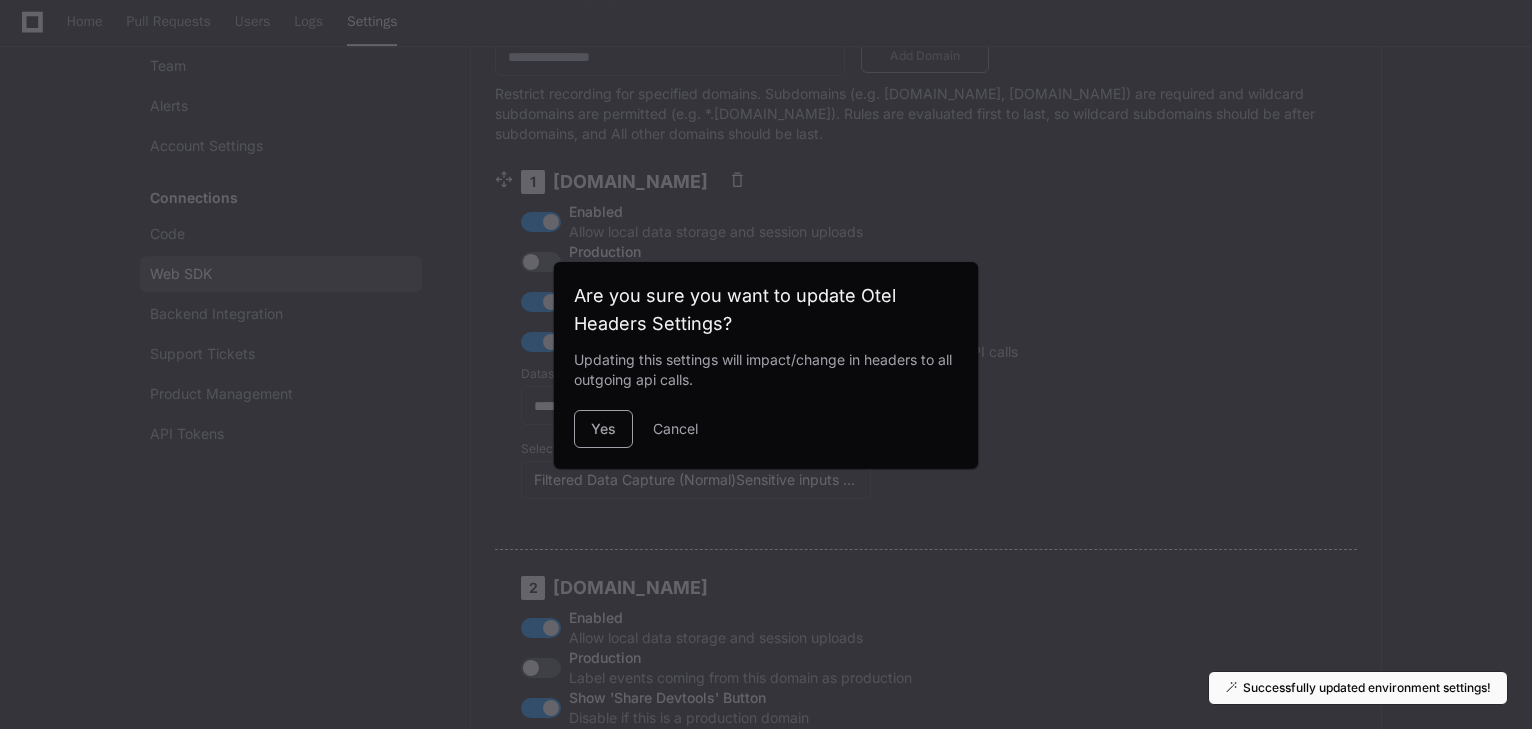 scroll, scrollTop: 931, scrollLeft: 0, axis: vertical 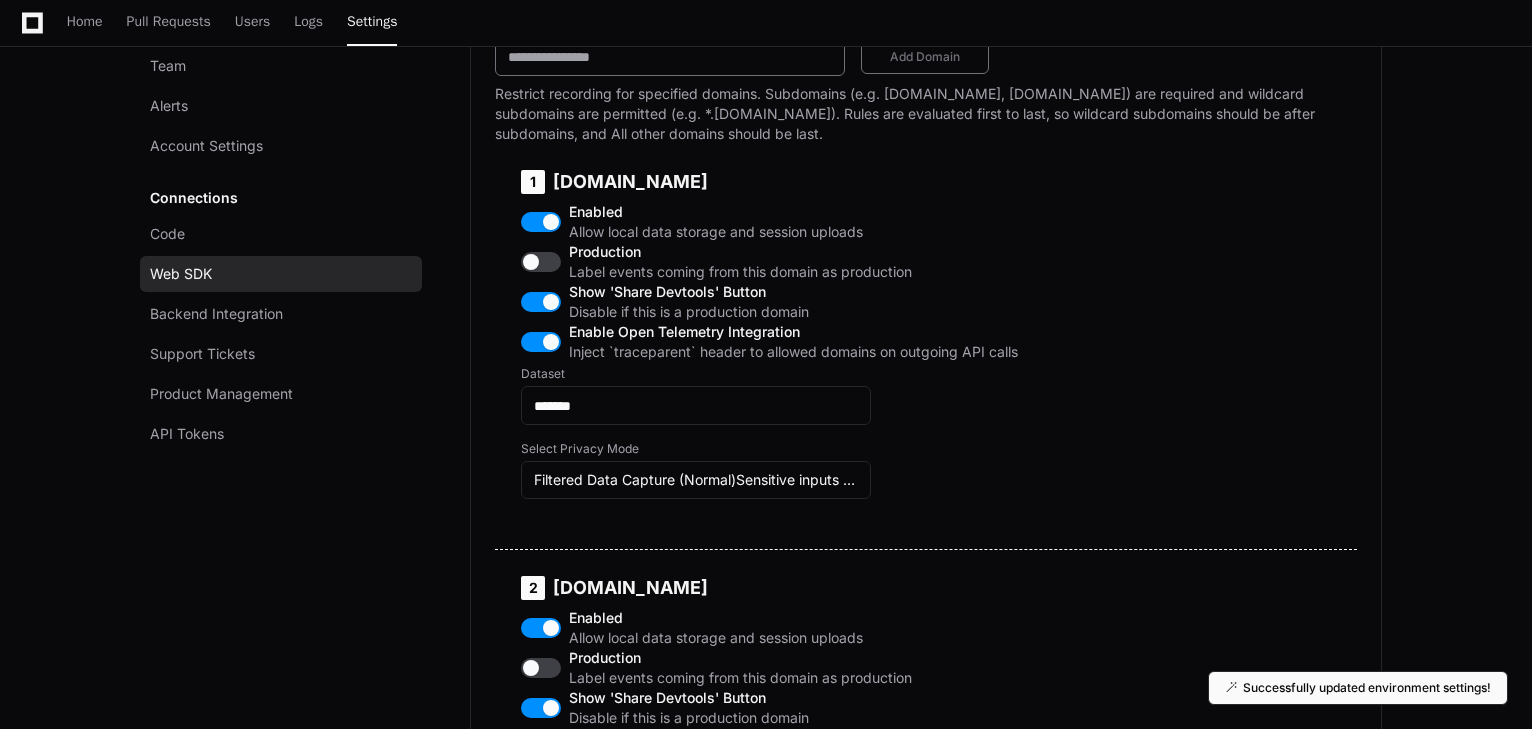 click 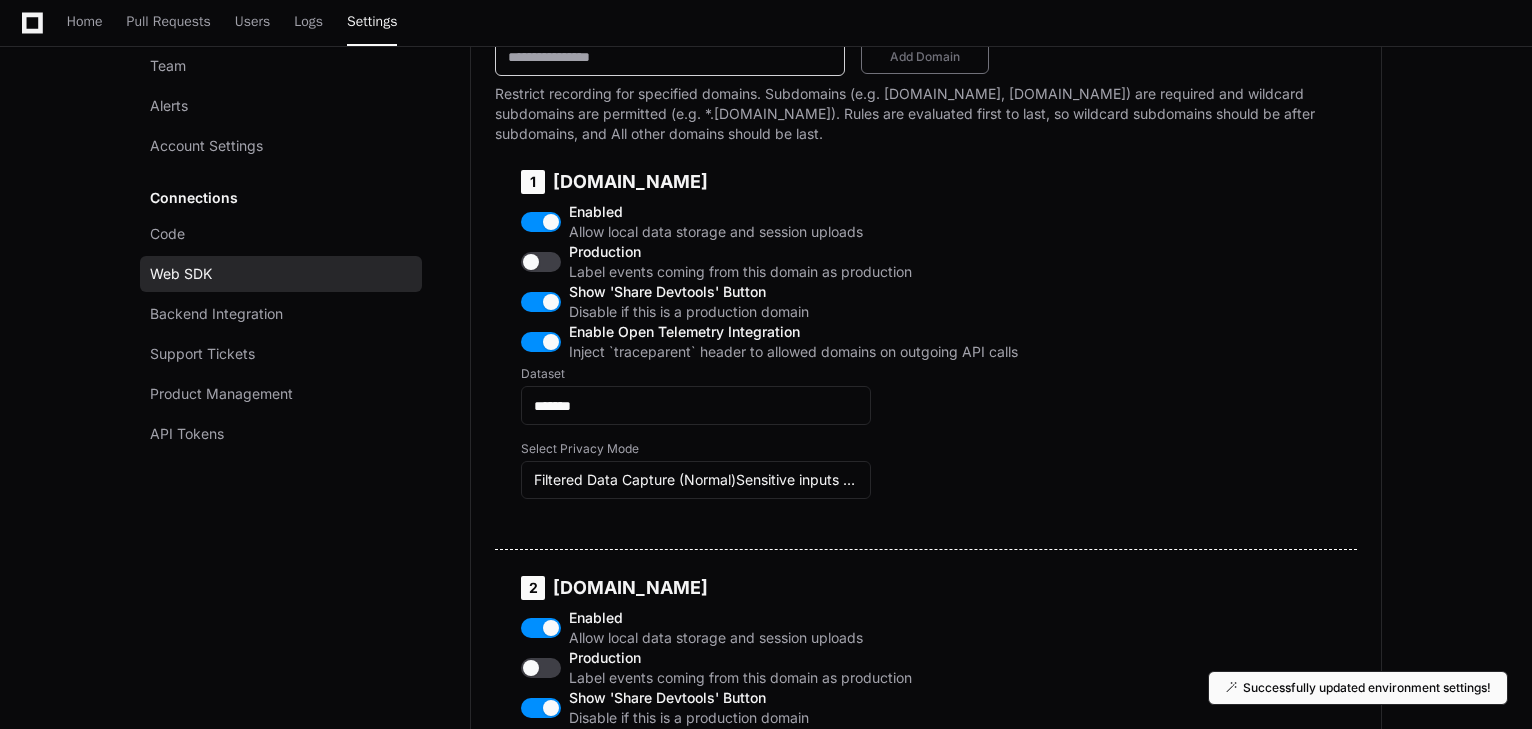 click on "Add New Domain" at bounding box center (670, 57) 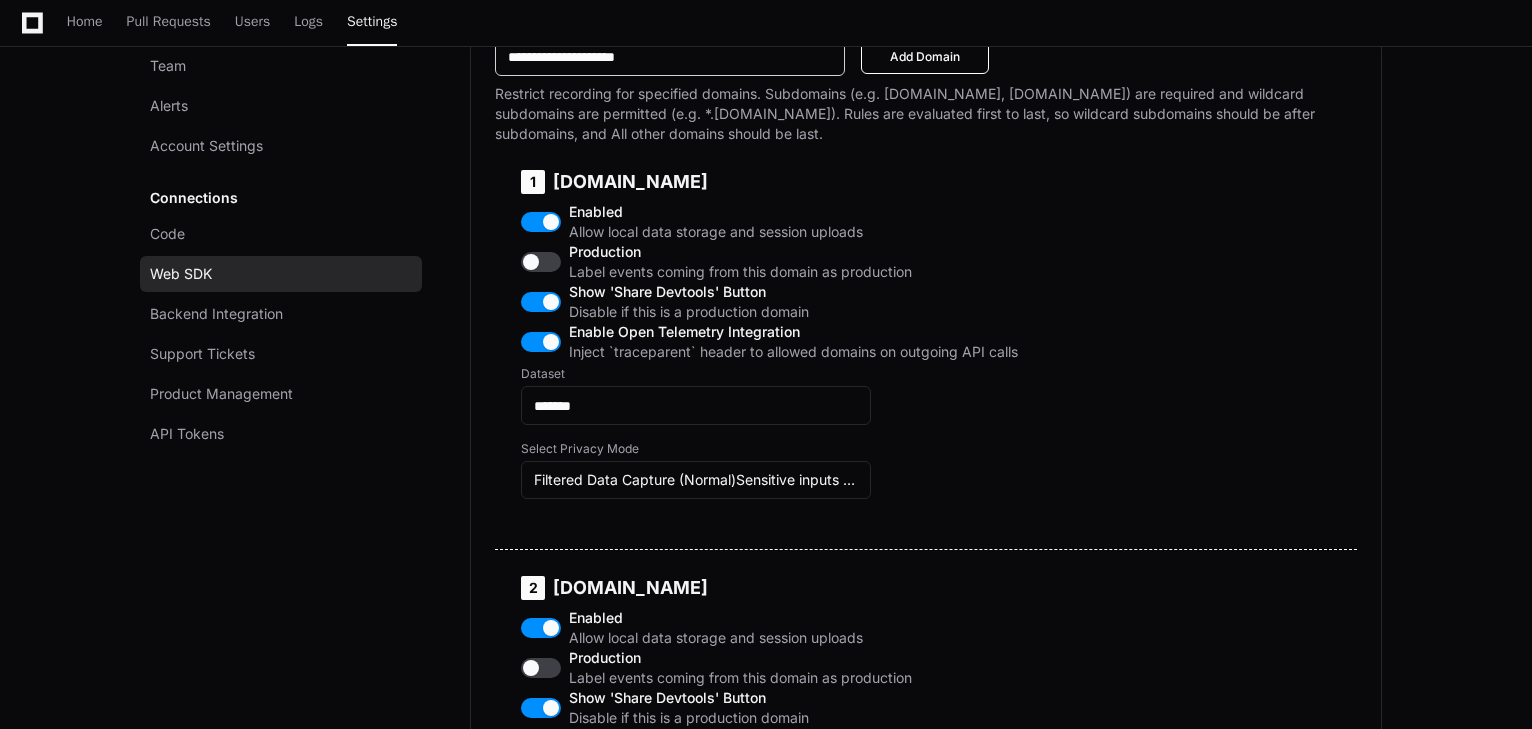 type on "**********" 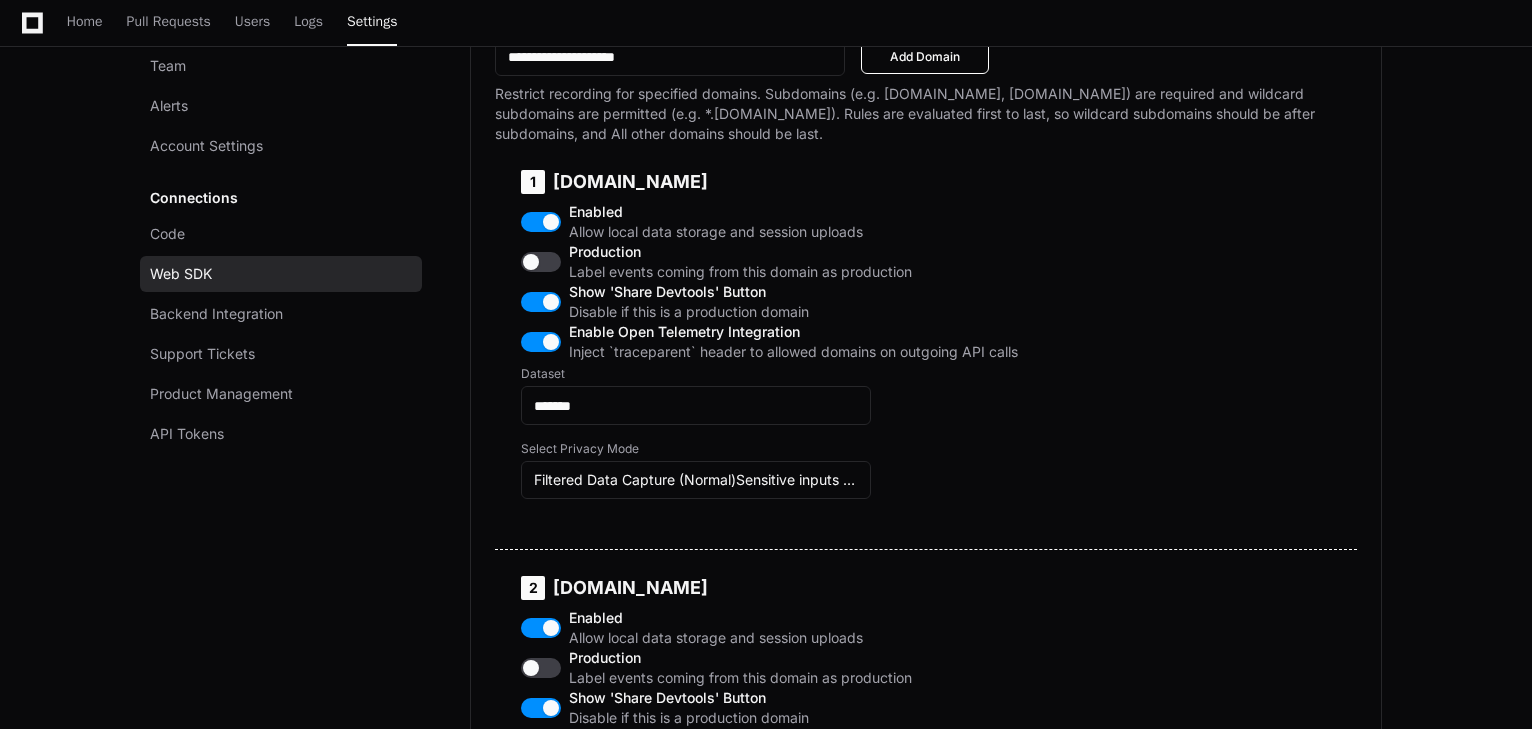 click on "Add Domain" 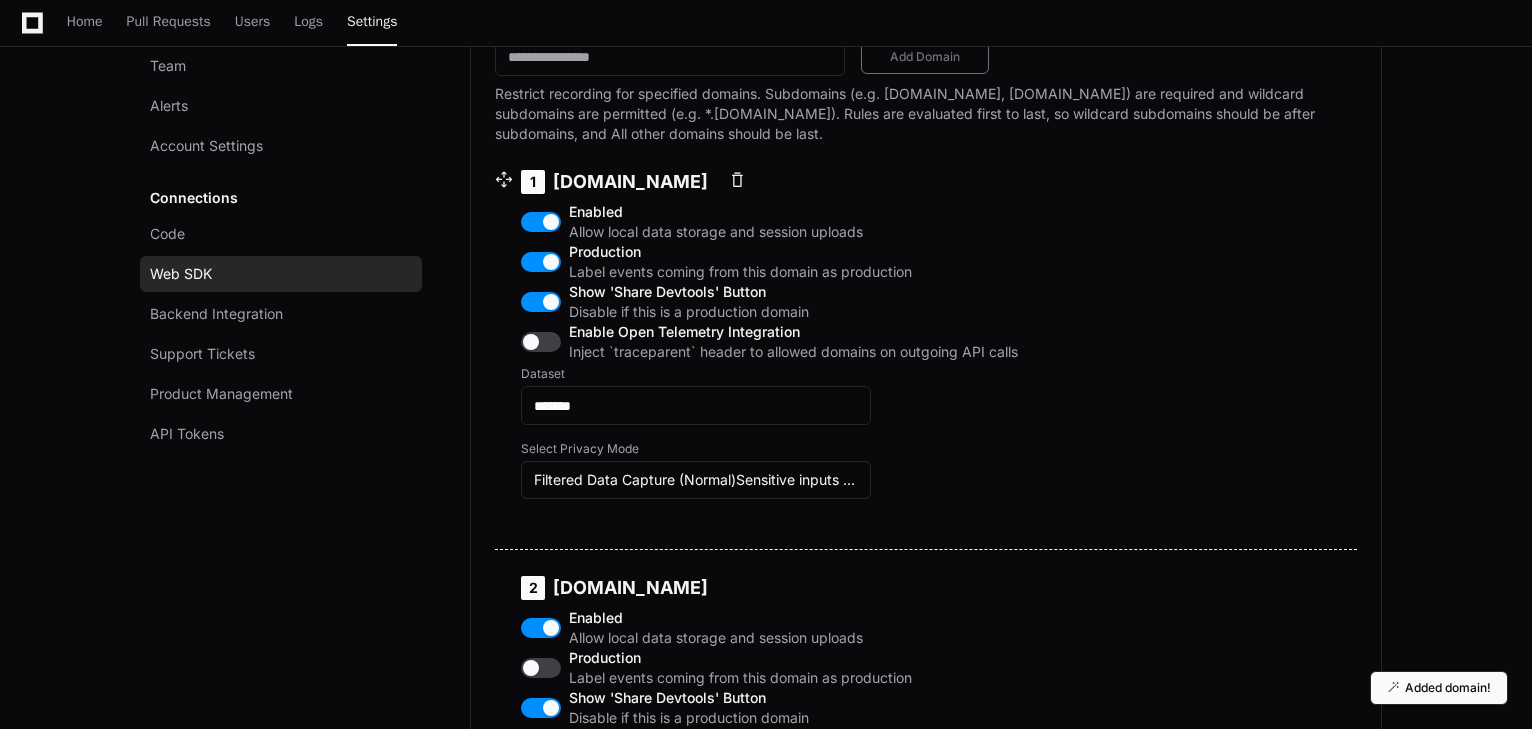 click at bounding box center [541, 302] 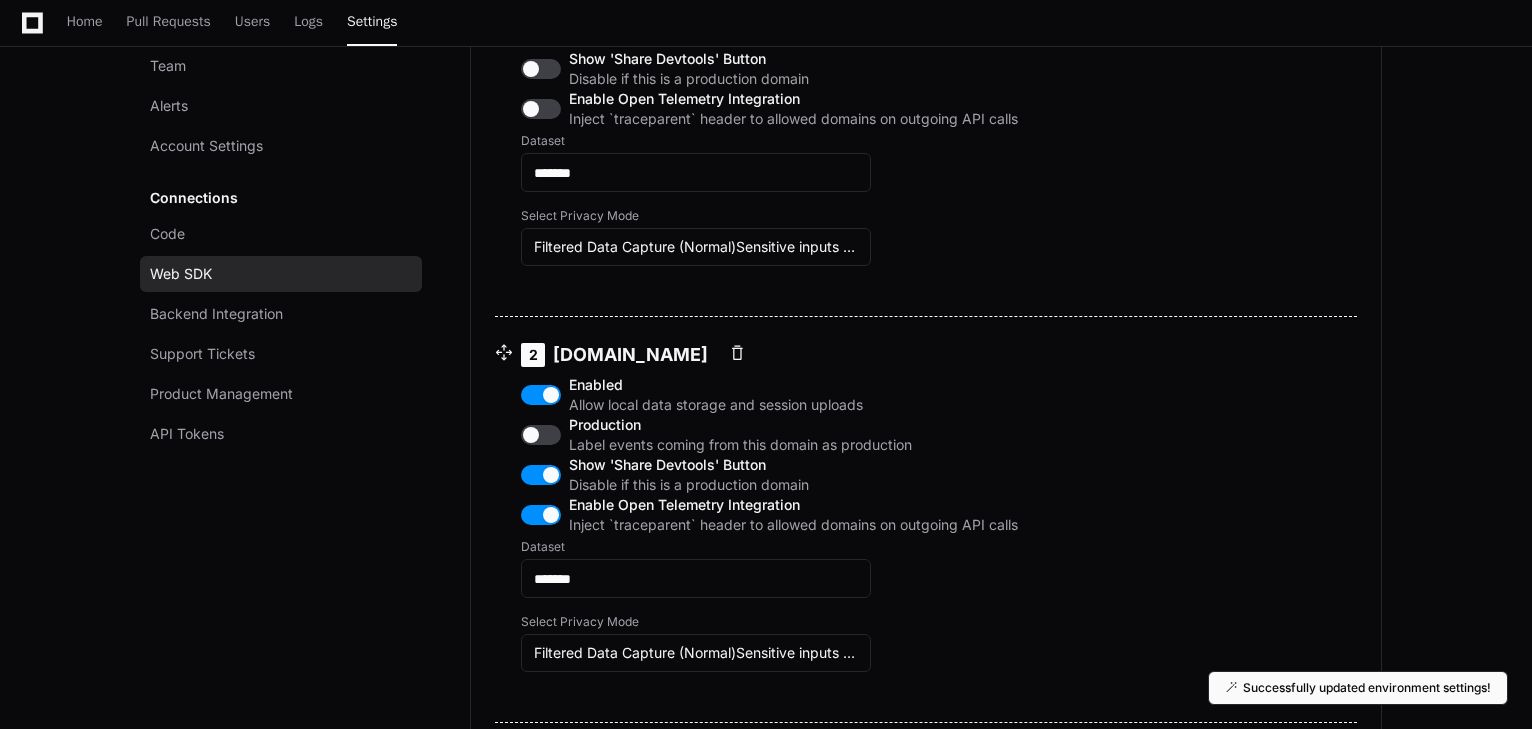scroll, scrollTop: 1171, scrollLeft: 0, axis: vertical 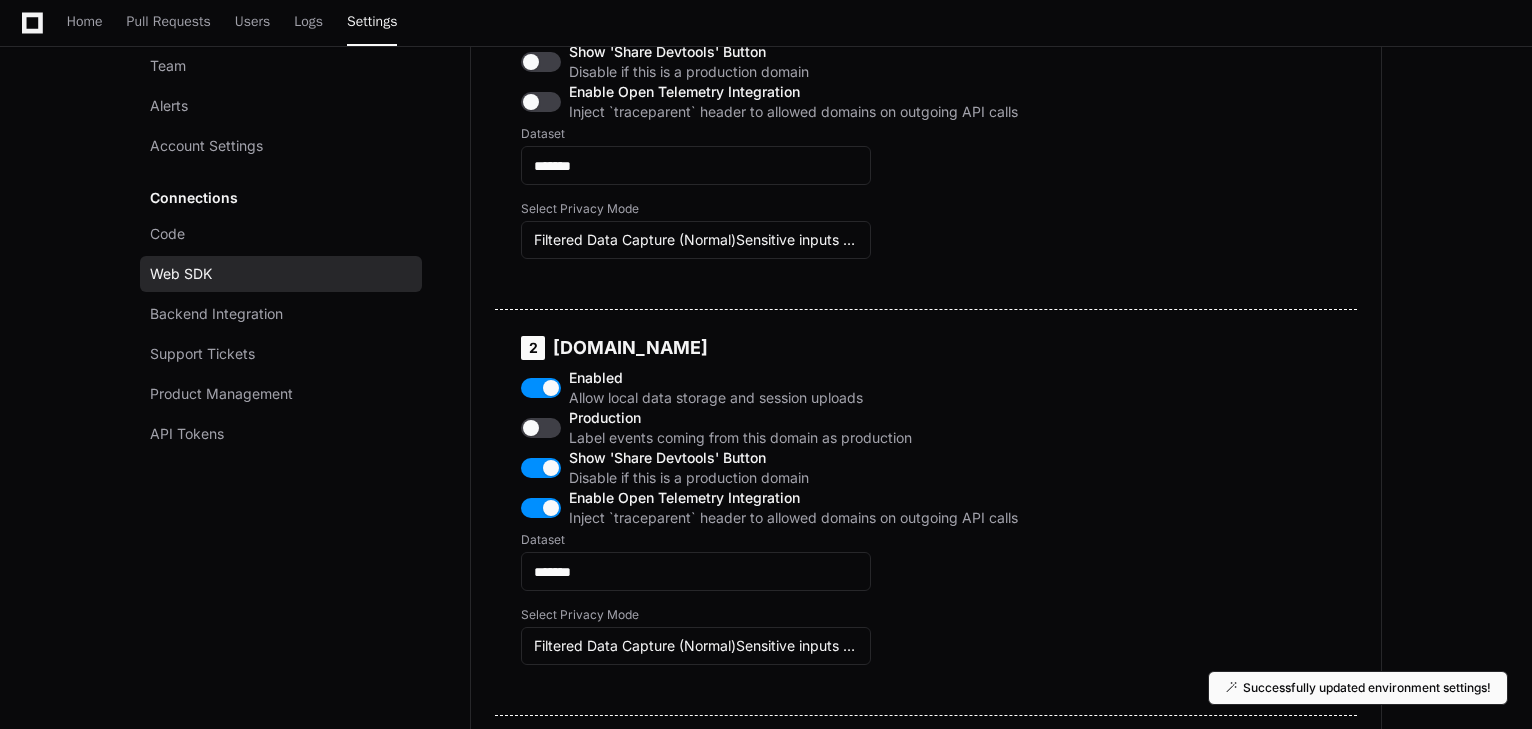 click on "Enable Open Telemetry Integration Inject `traceparent` header to allowed domains on outgoing API calls" at bounding box center (769, 102) 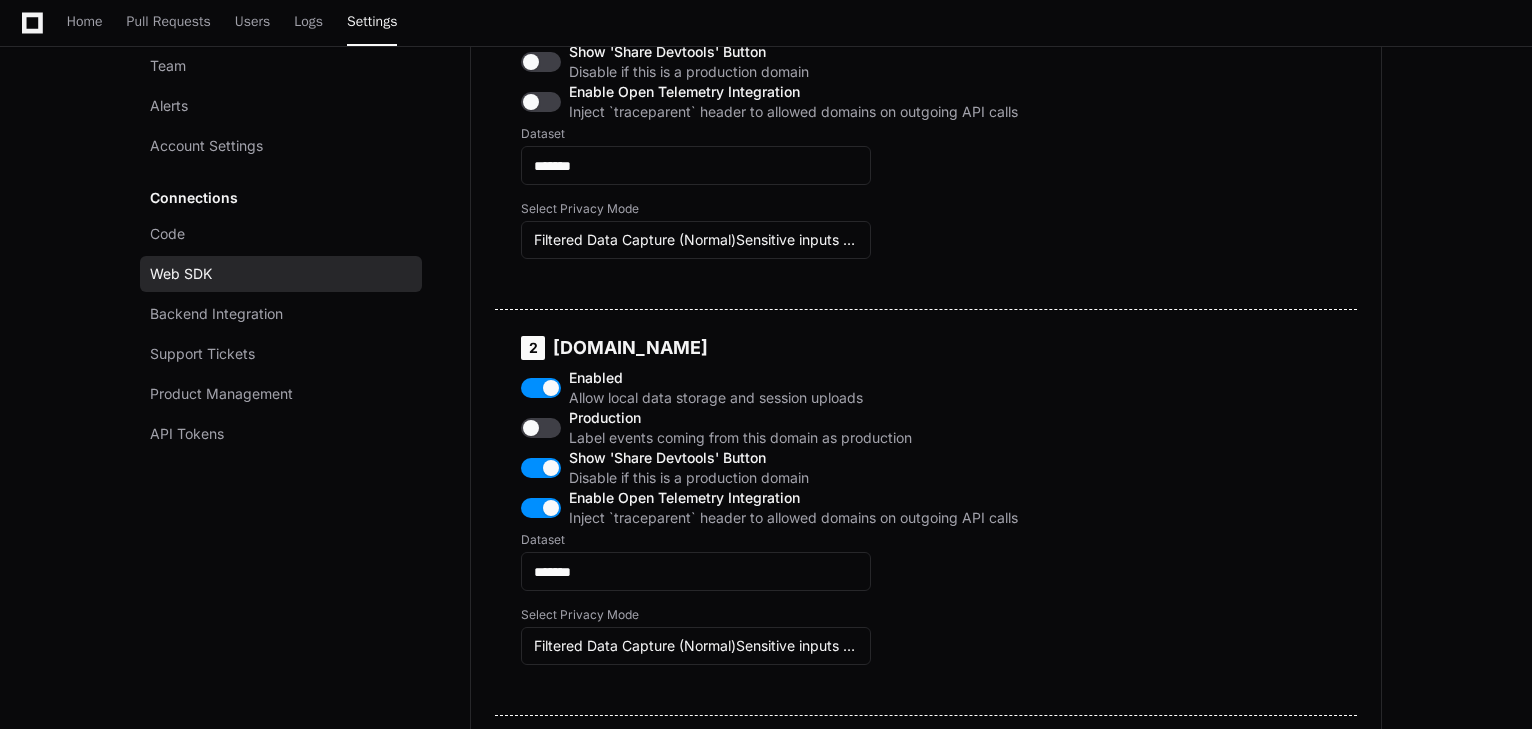 click at bounding box center (541, 102) 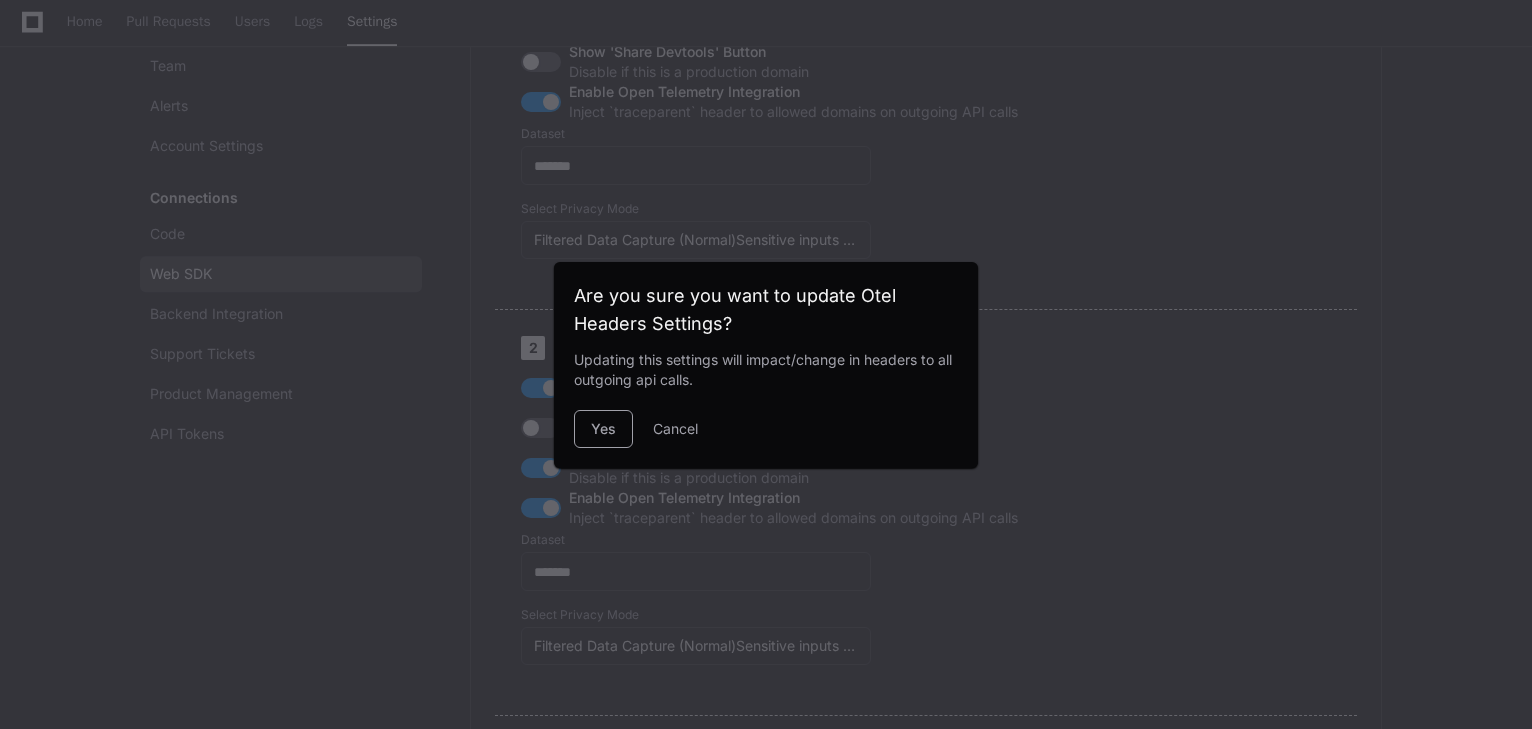 scroll, scrollTop: 0, scrollLeft: 0, axis: both 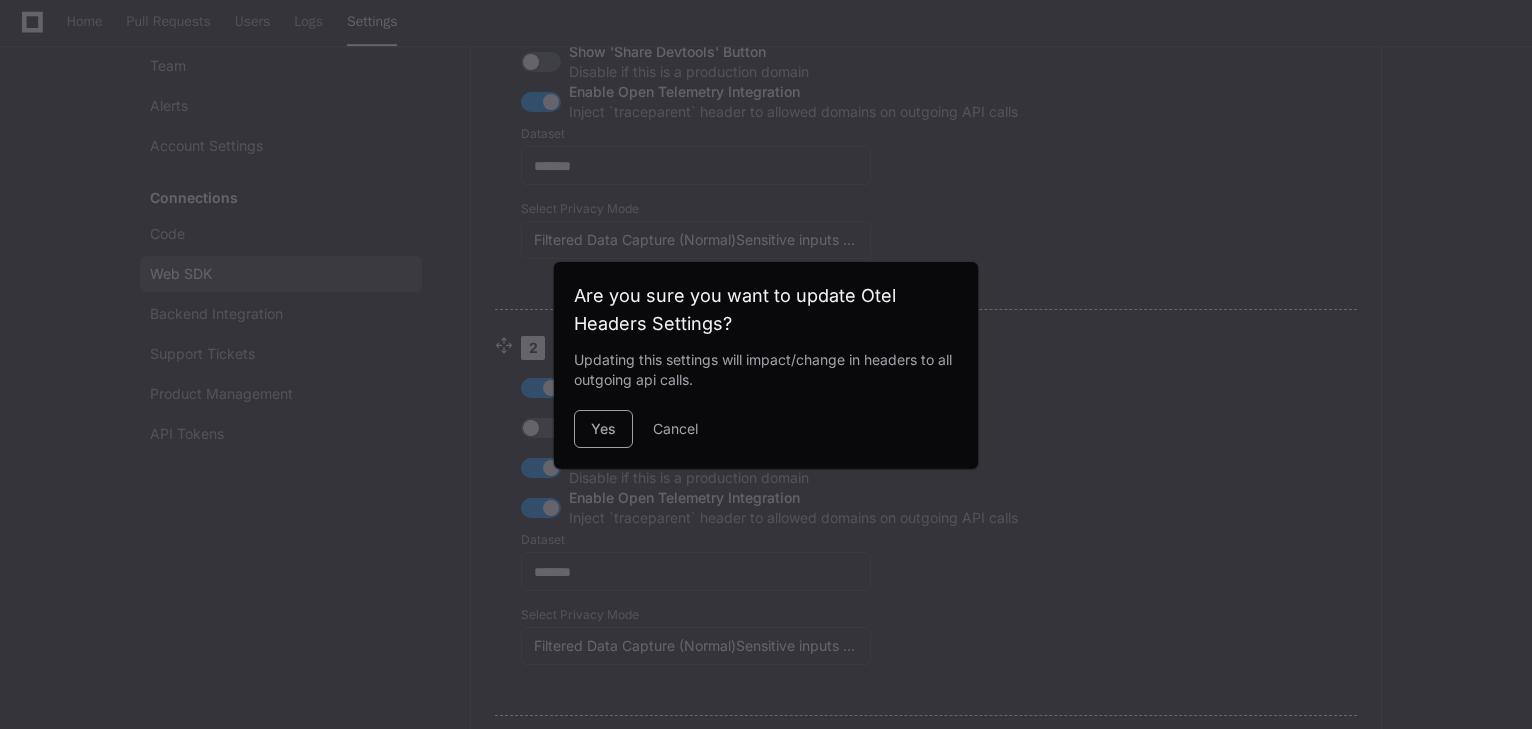 click on "Yes" at bounding box center (603, 429) 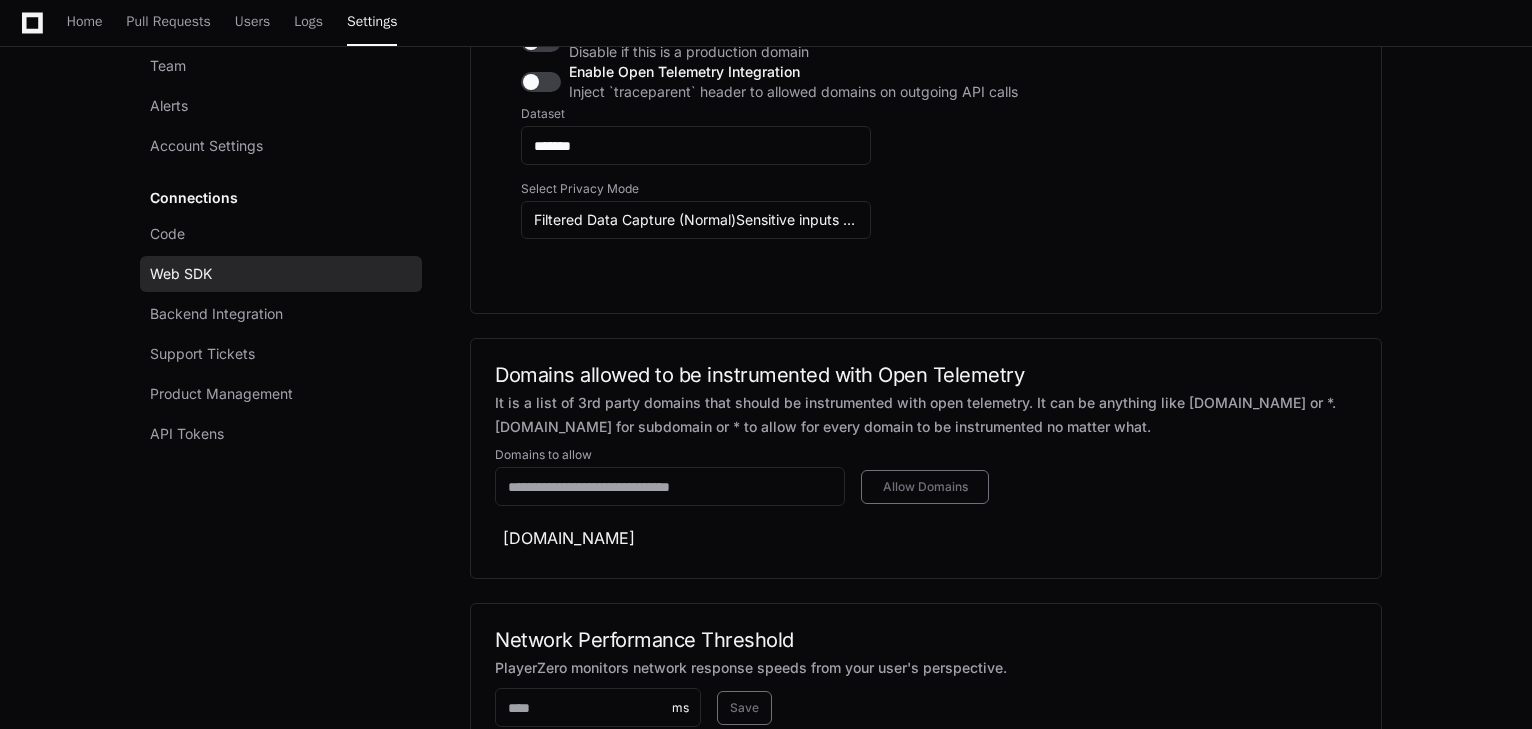 scroll, scrollTop: 3331, scrollLeft: 0, axis: vertical 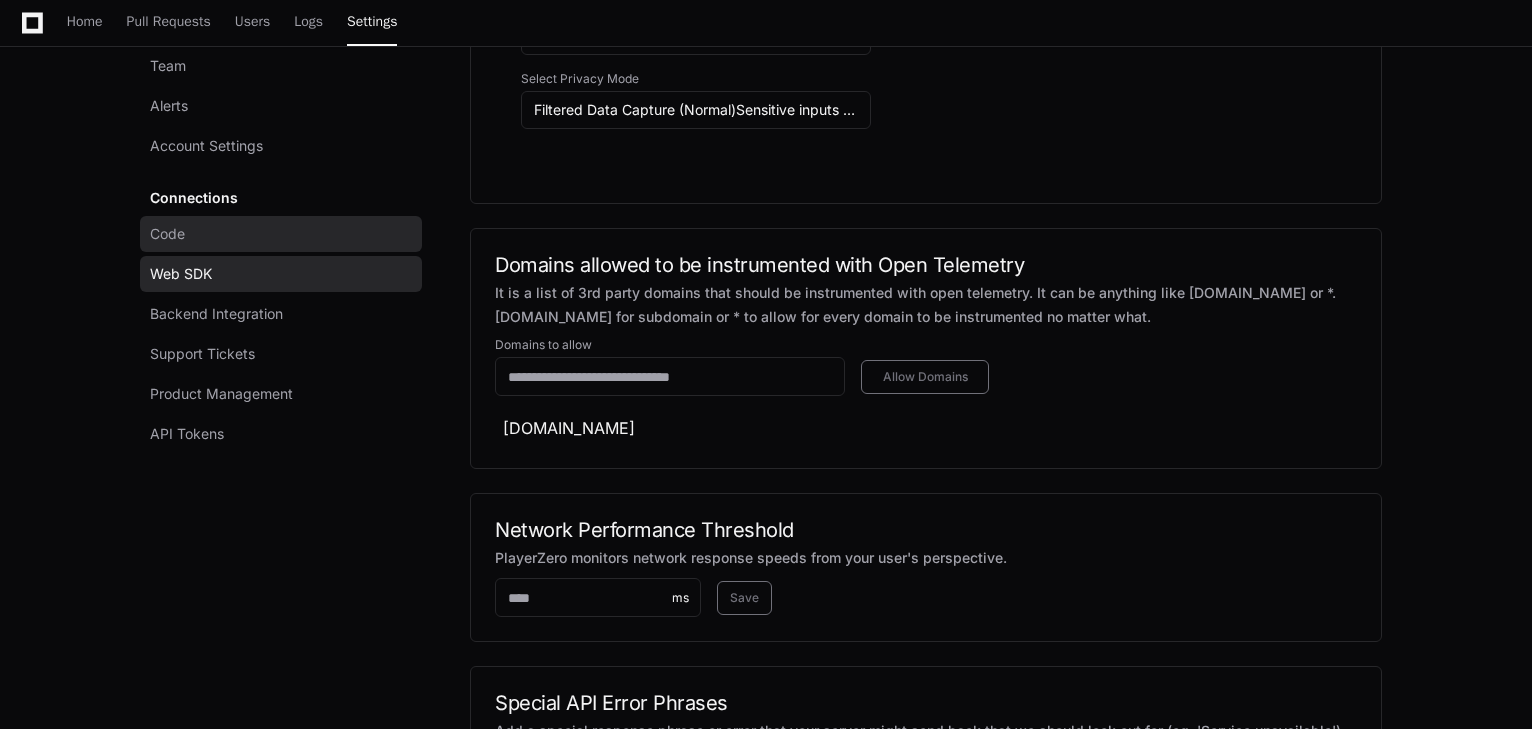 click on "Code" 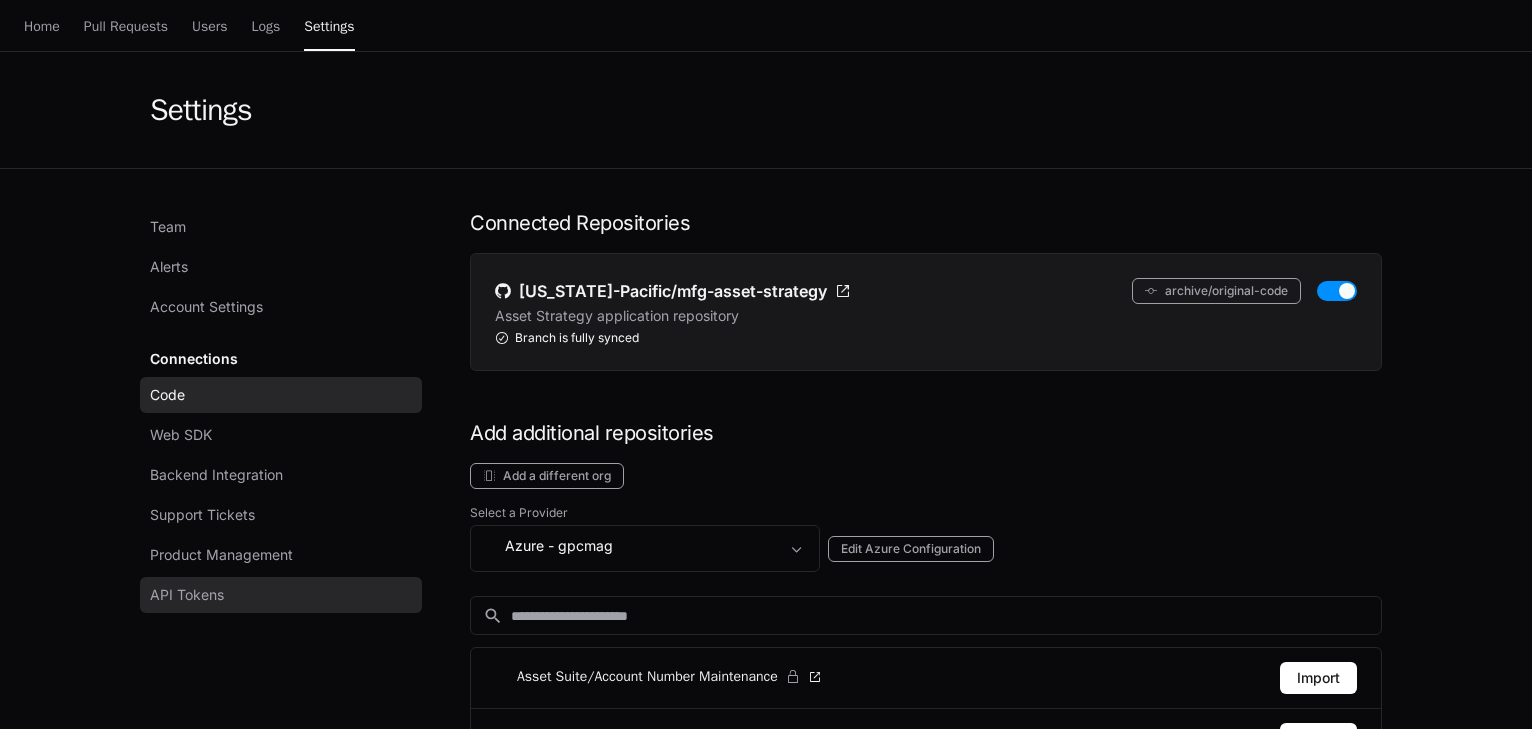 scroll, scrollTop: 80, scrollLeft: 0, axis: vertical 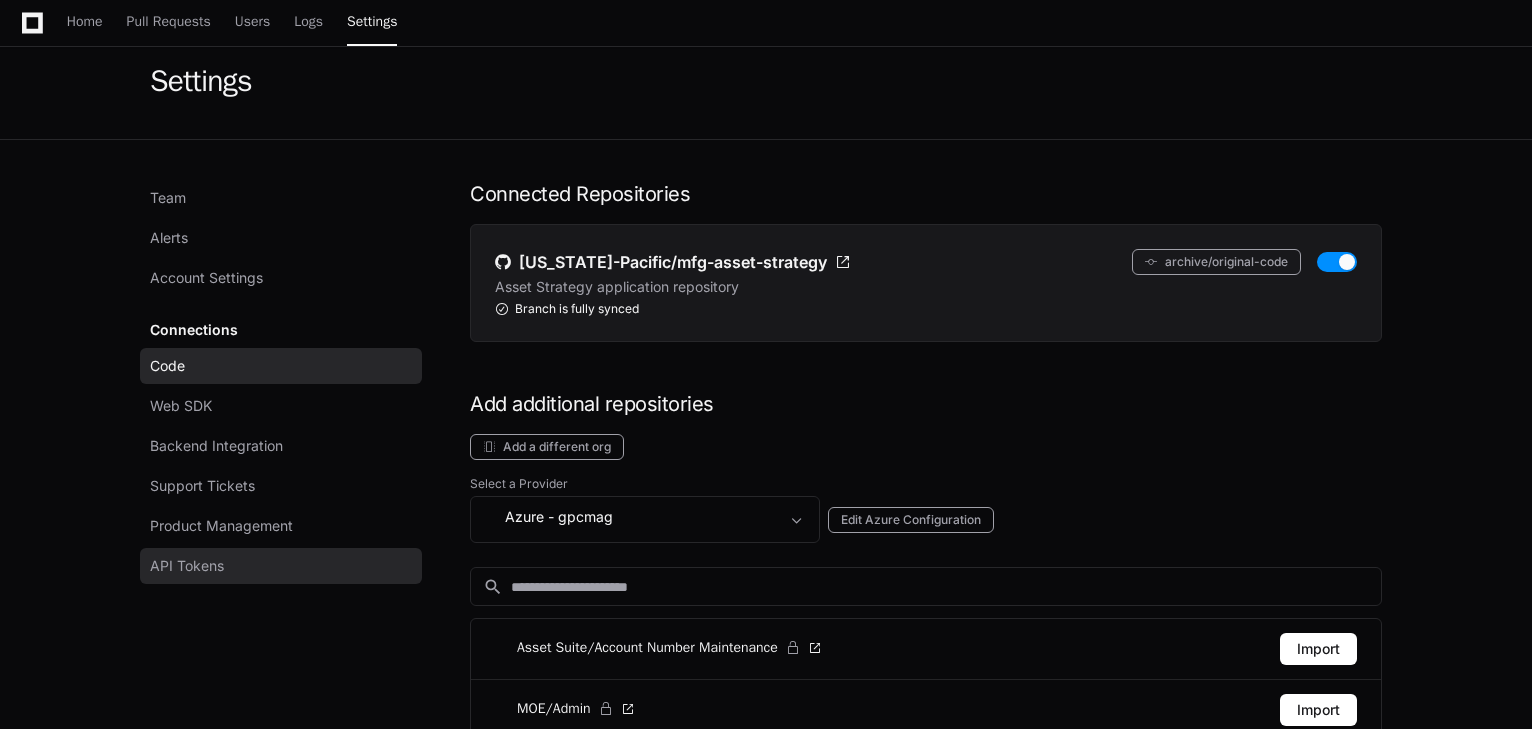 click on "API Tokens" 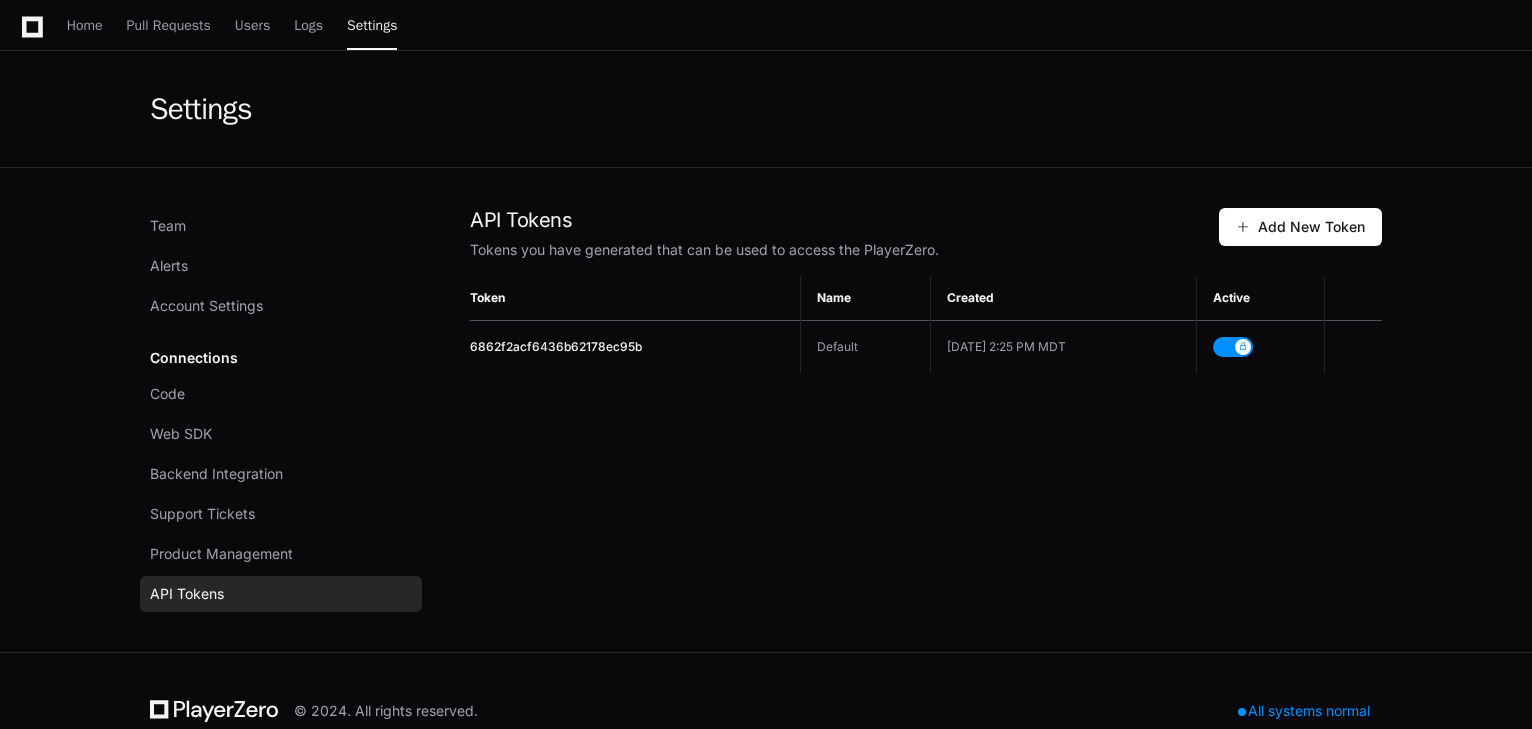 scroll, scrollTop: 92, scrollLeft: 0, axis: vertical 